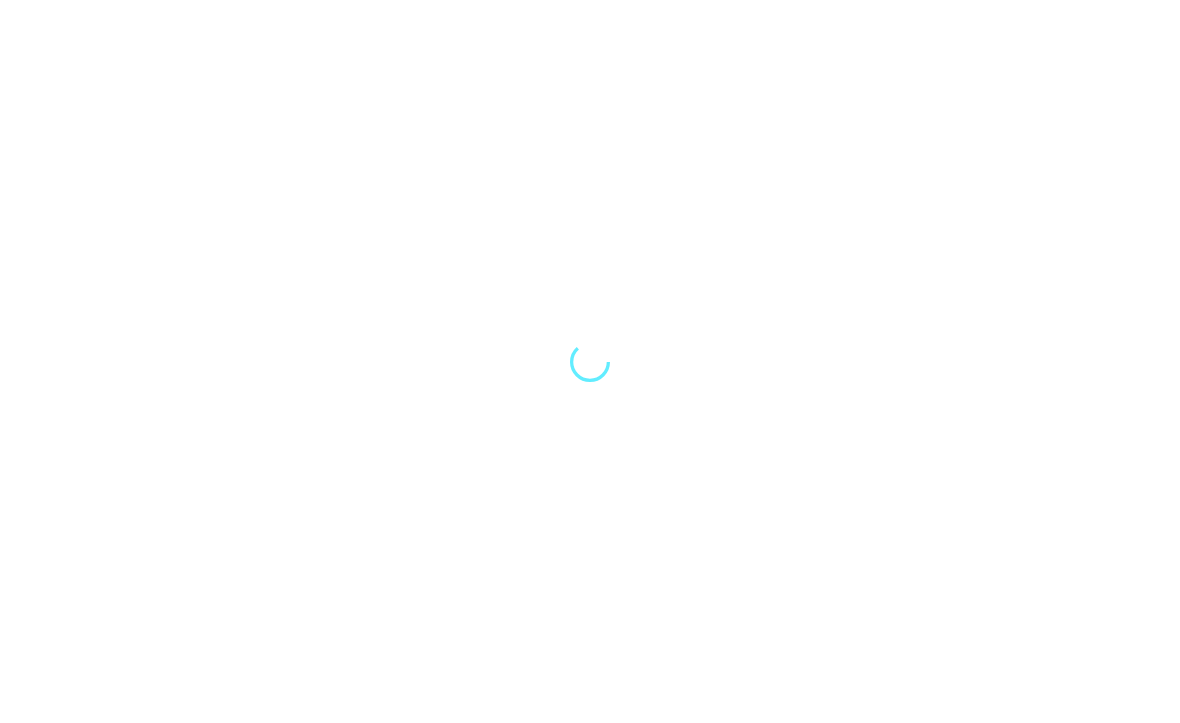 scroll, scrollTop: 0, scrollLeft: 0, axis: both 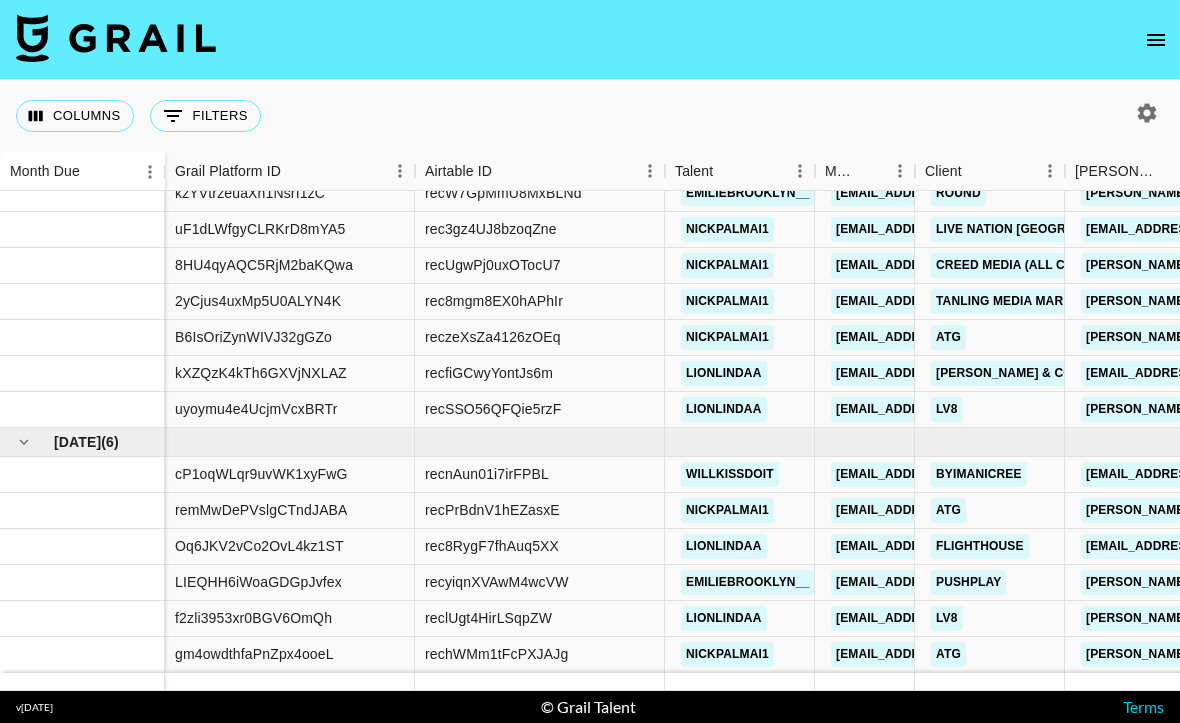 drag, startPoint x: 102, startPoint y: 540, endPoint x: 102, endPoint y: 784, distance: 244 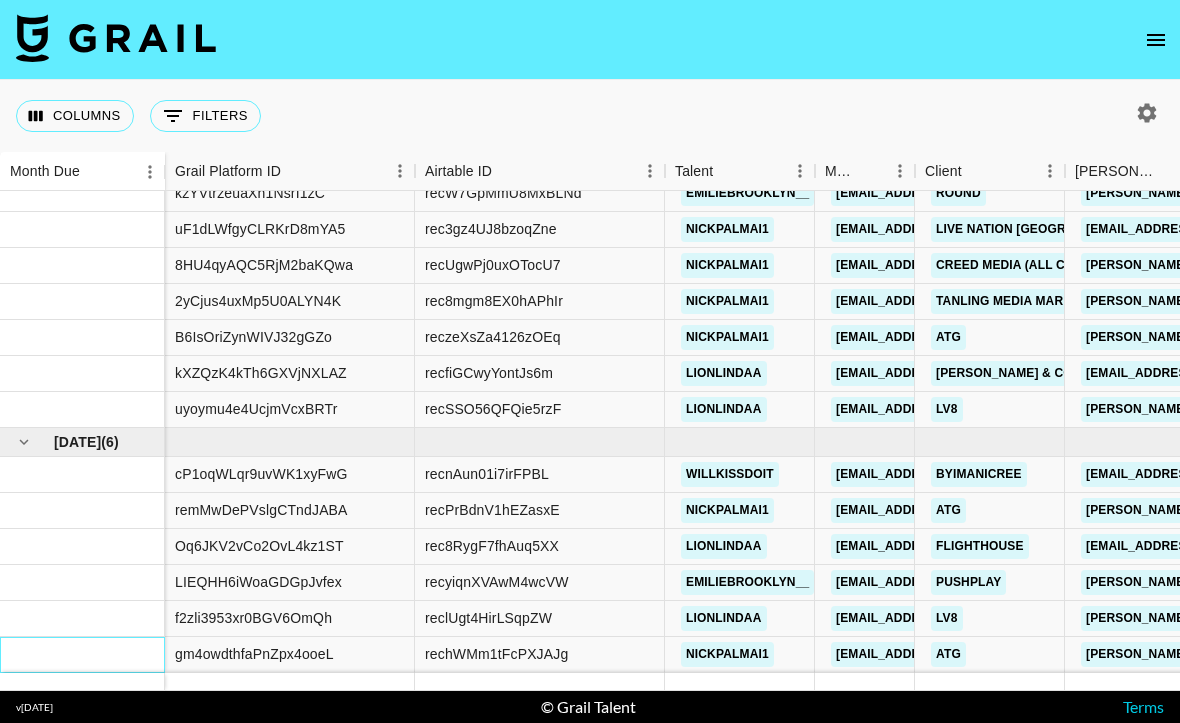 click at bounding box center (82, 655) 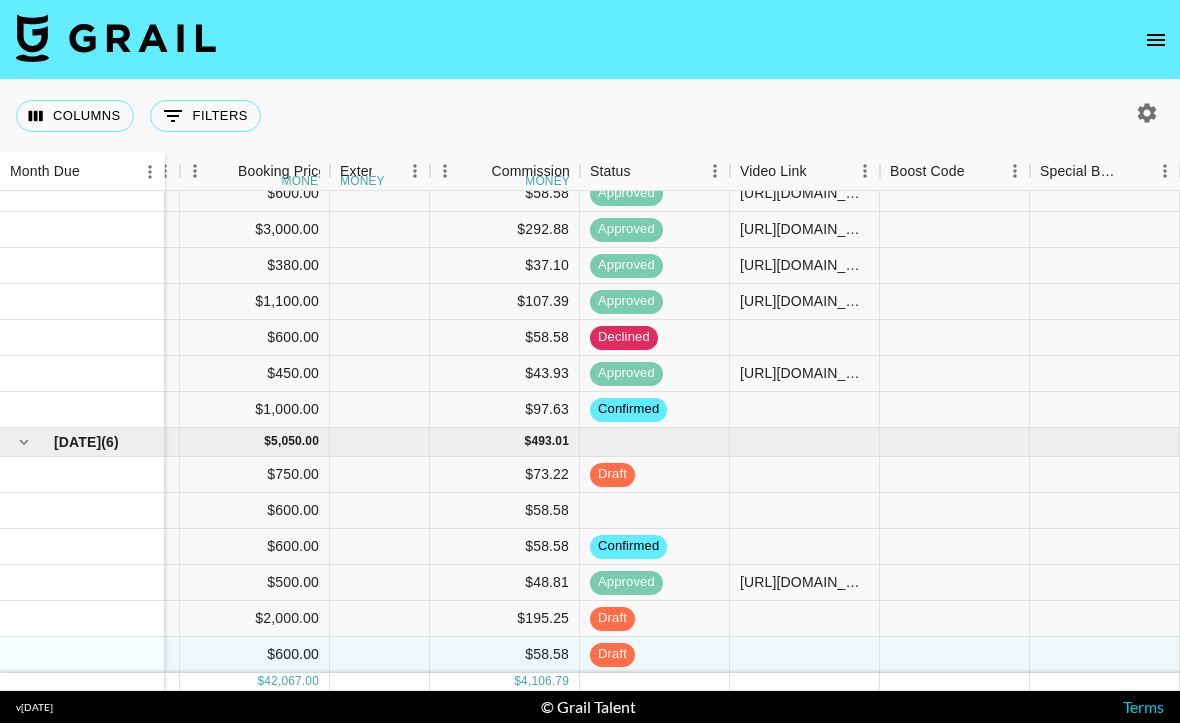 scroll, scrollTop: 1254, scrollLeft: 1835, axis: both 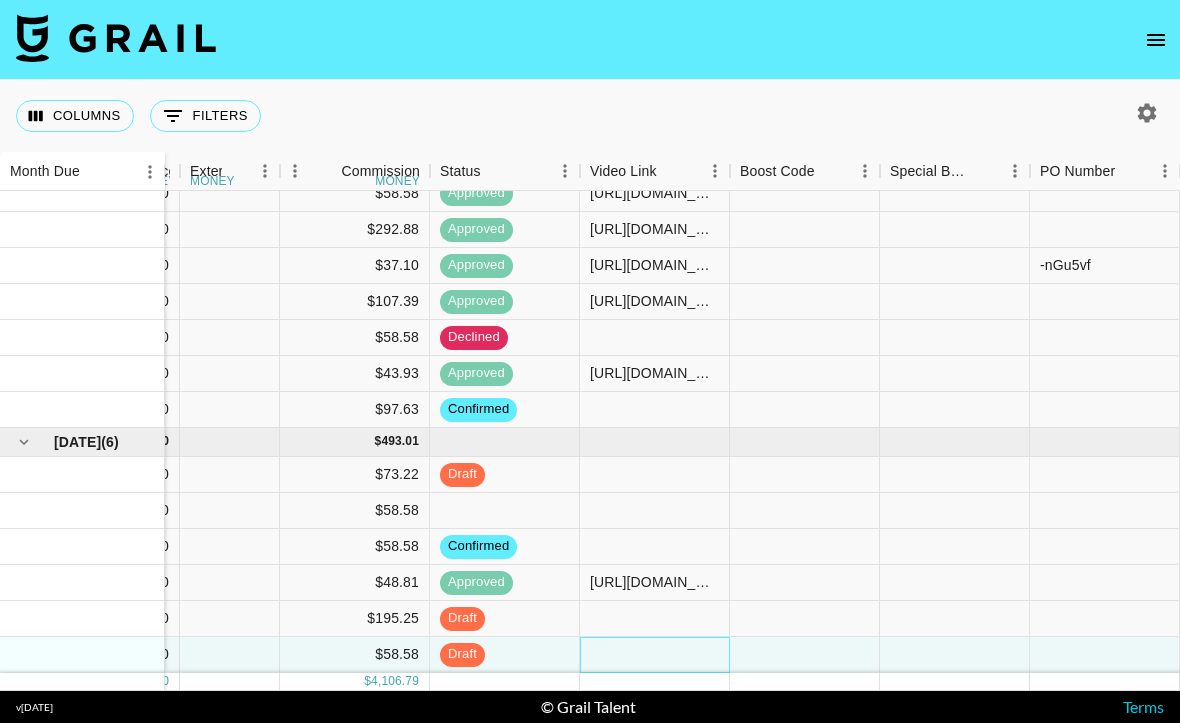 click at bounding box center (655, 655) 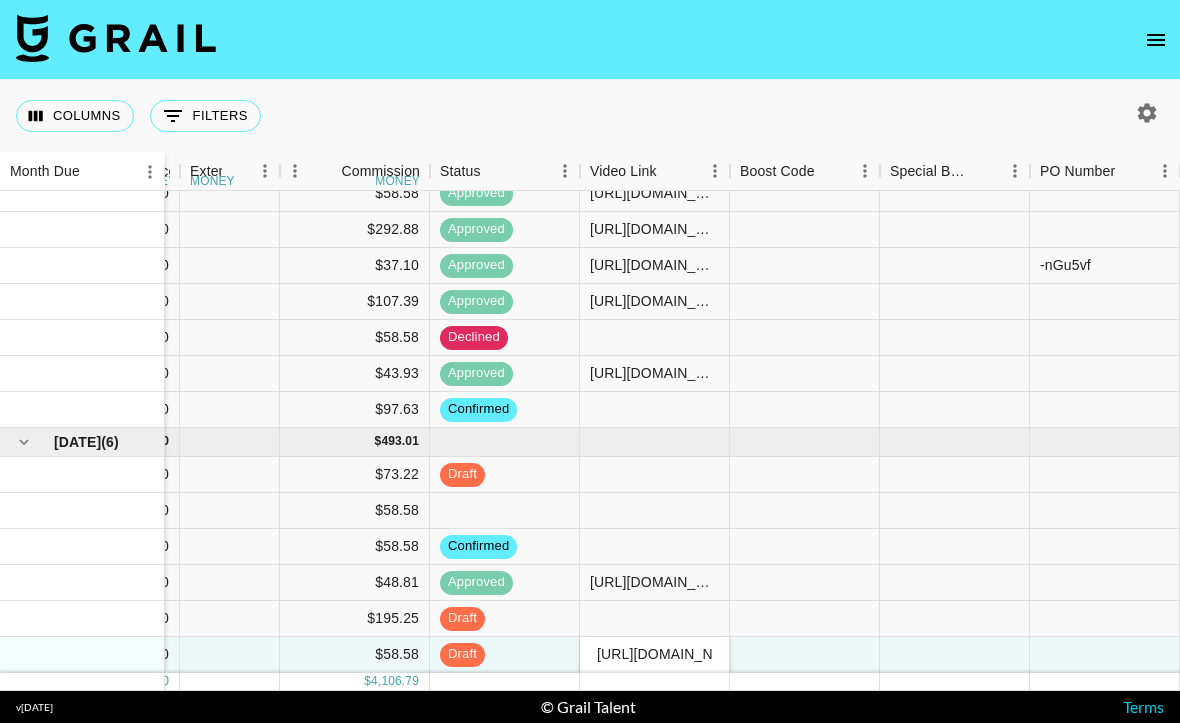 scroll, scrollTop: 0, scrollLeft: 313, axis: horizontal 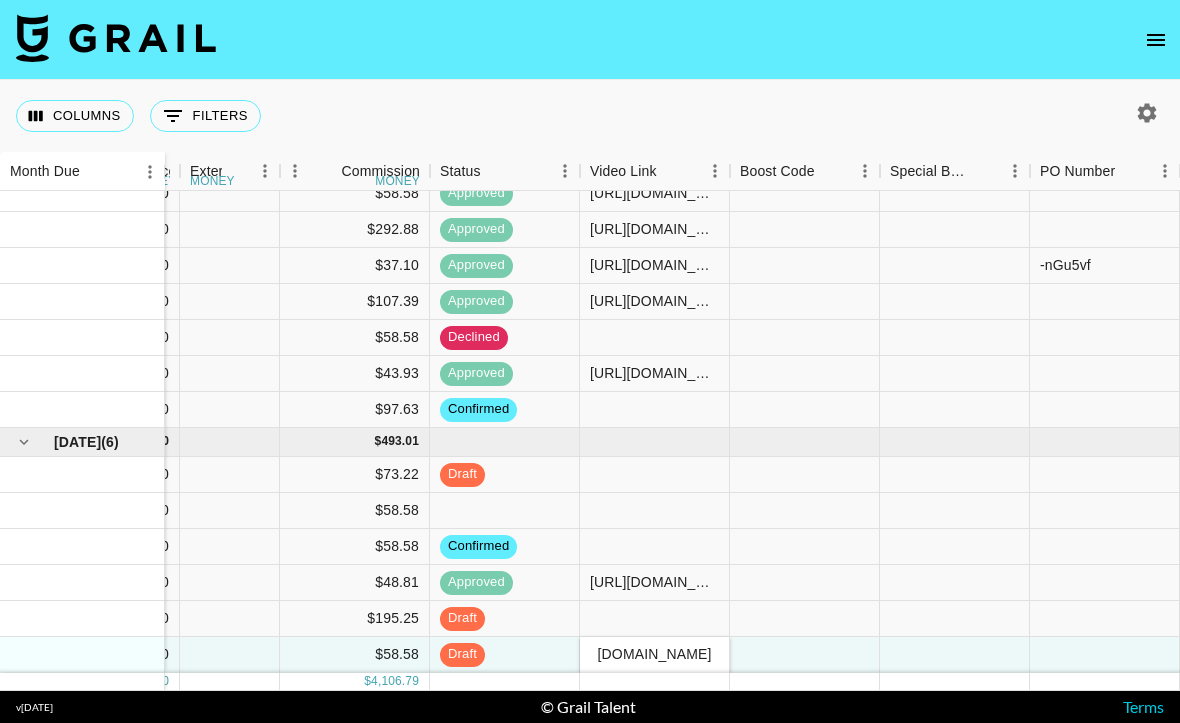 type on "[URL][DOMAIN_NAME]" 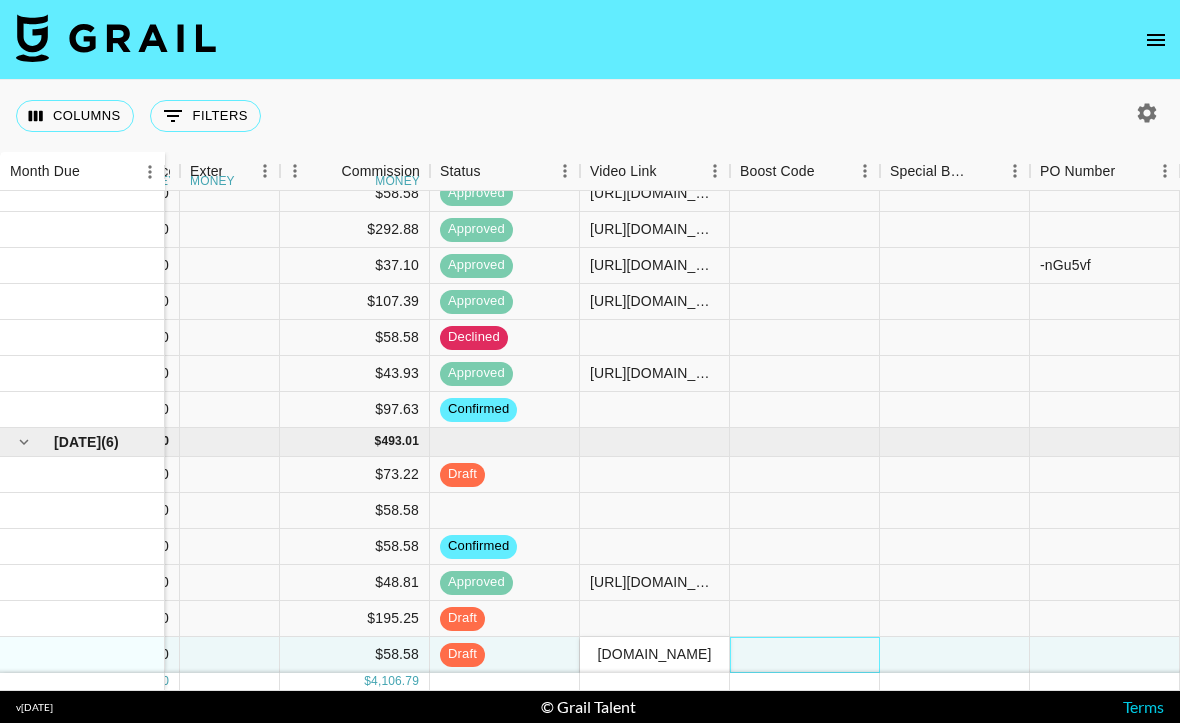 click at bounding box center [805, 655] 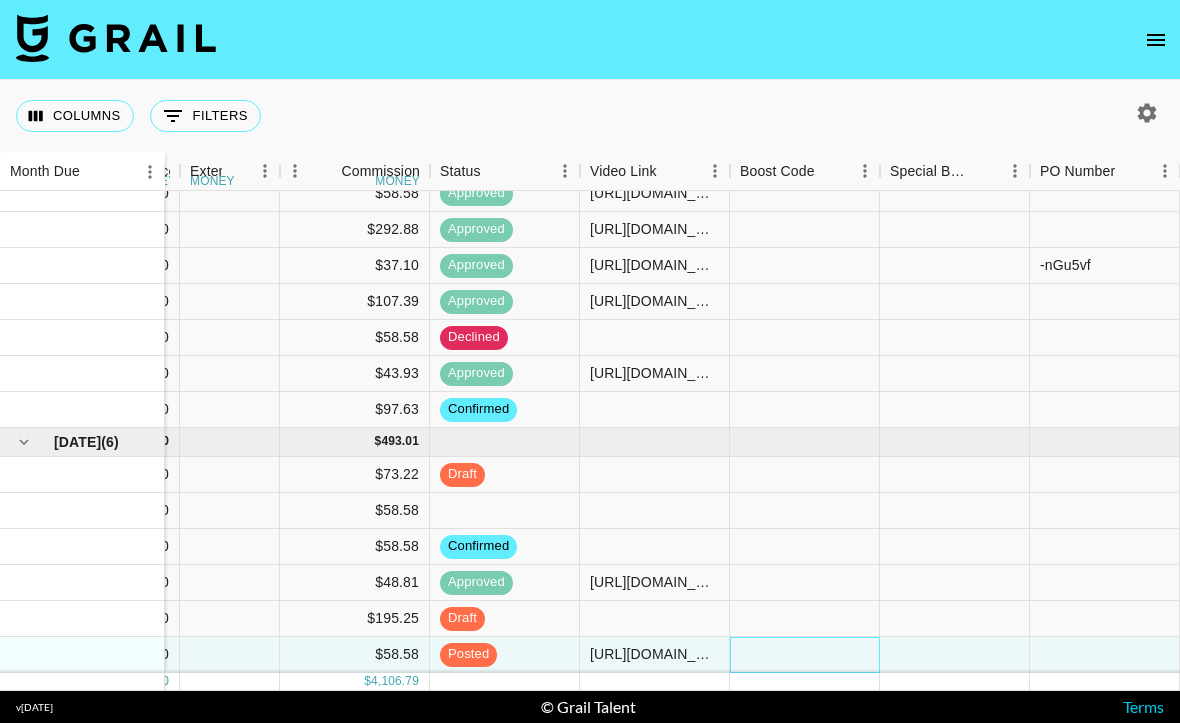 click at bounding box center [805, 655] 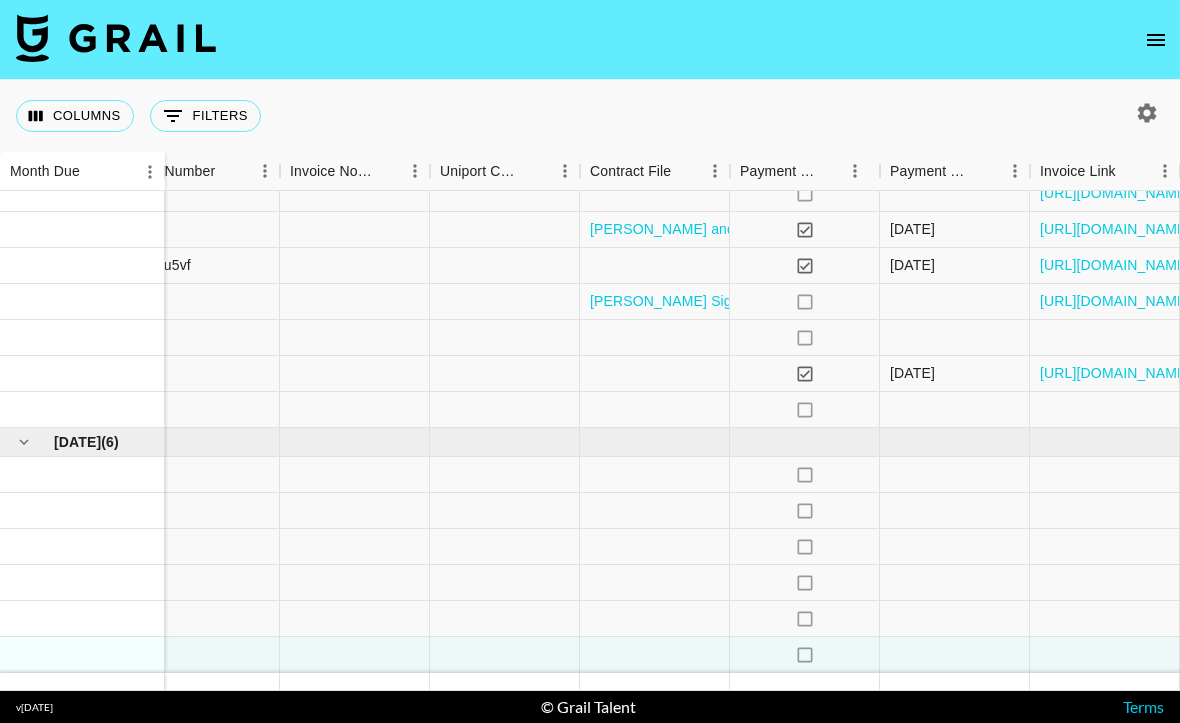 type 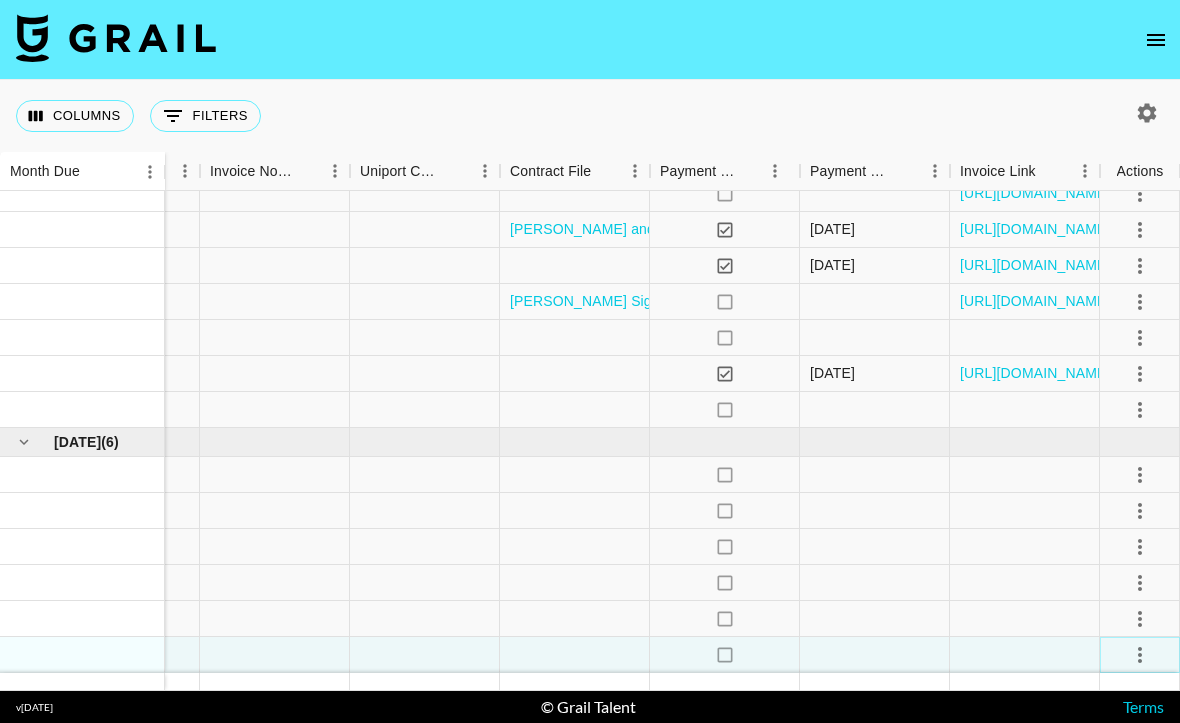 click 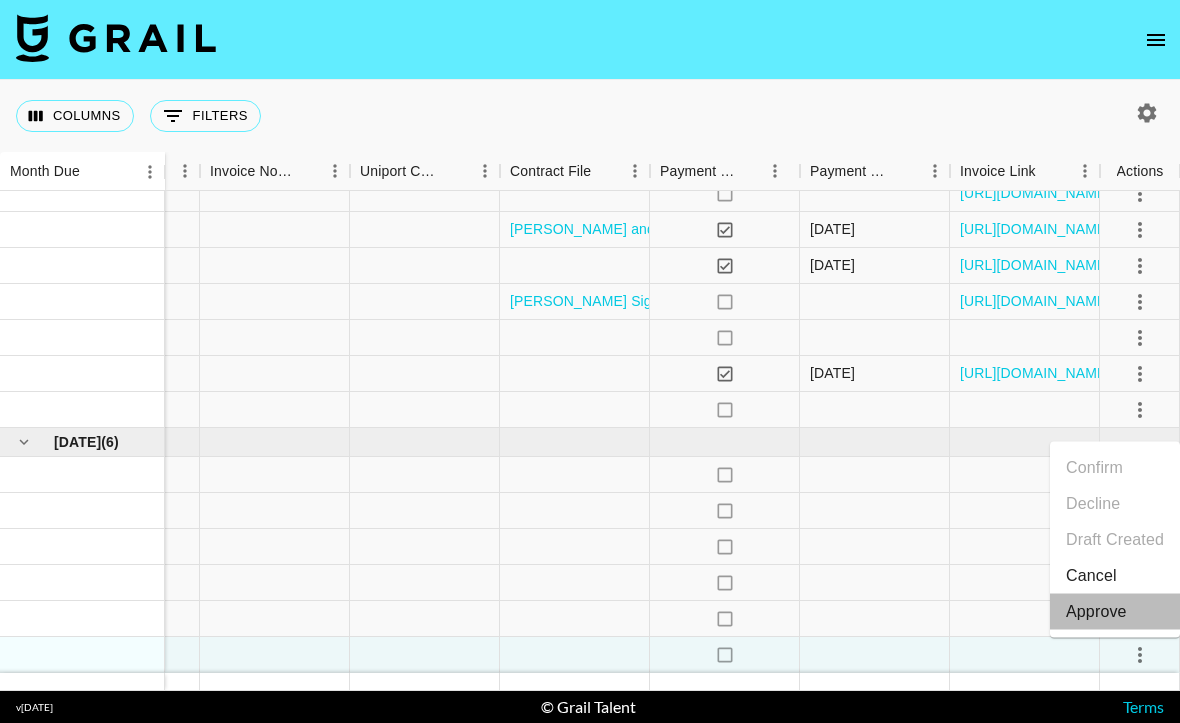 click on "Approve" at bounding box center (1096, 612) 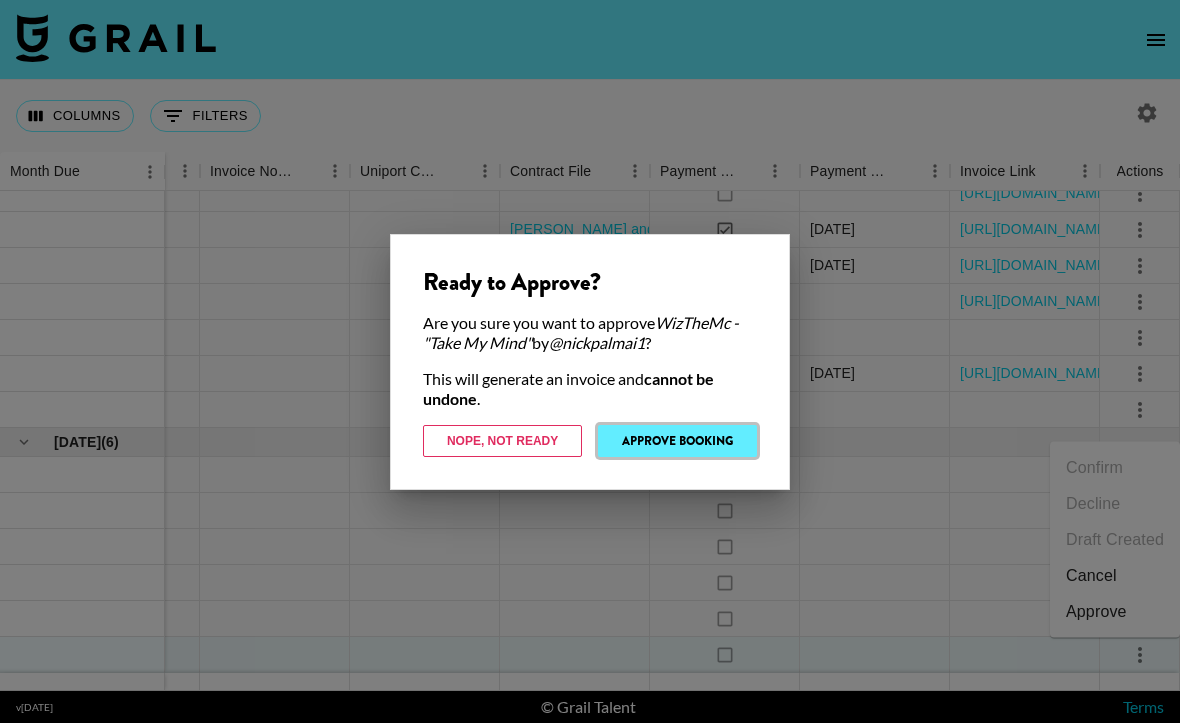 click on "Approve Booking" at bounding box center [677, 441] 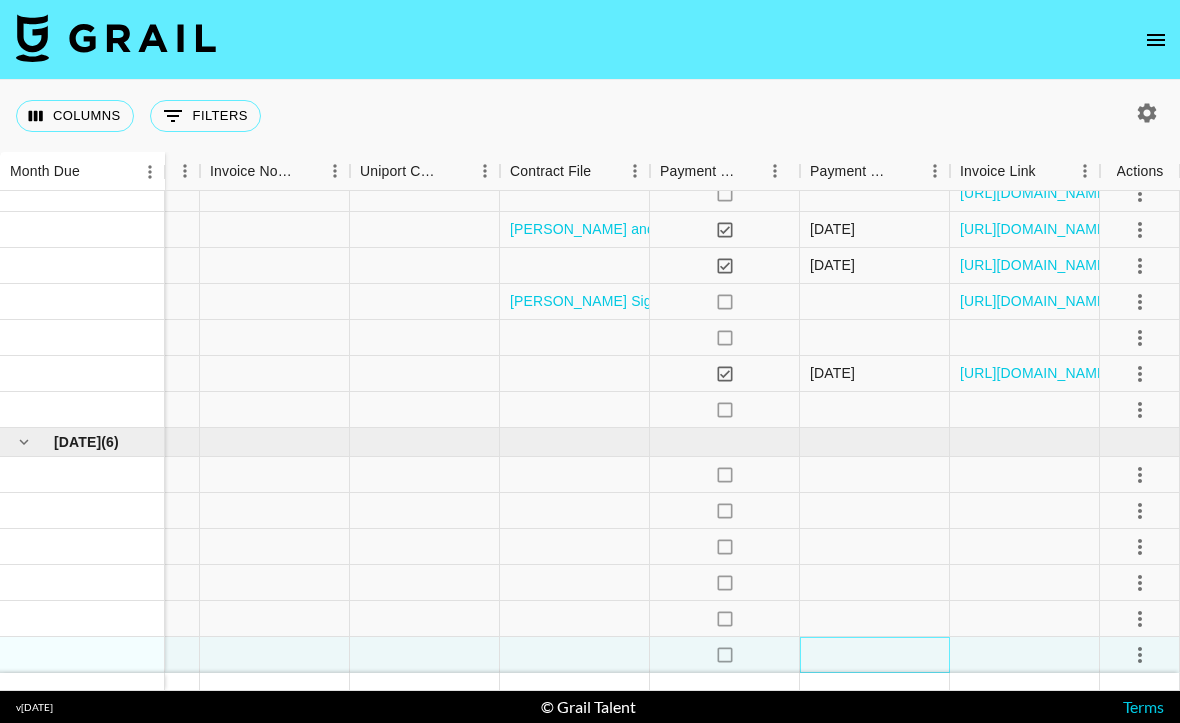click at bounding box center [875, 655] 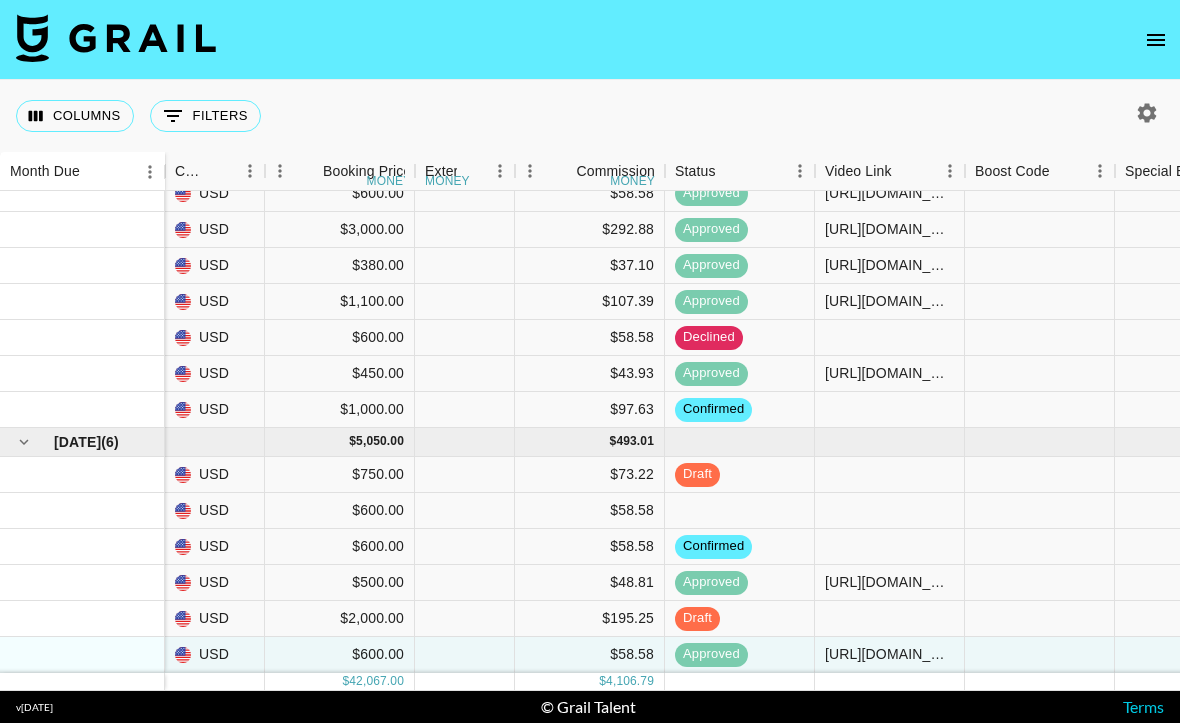 scroll, scrollTop: 1254, scrollLeft: 1475, axis: both 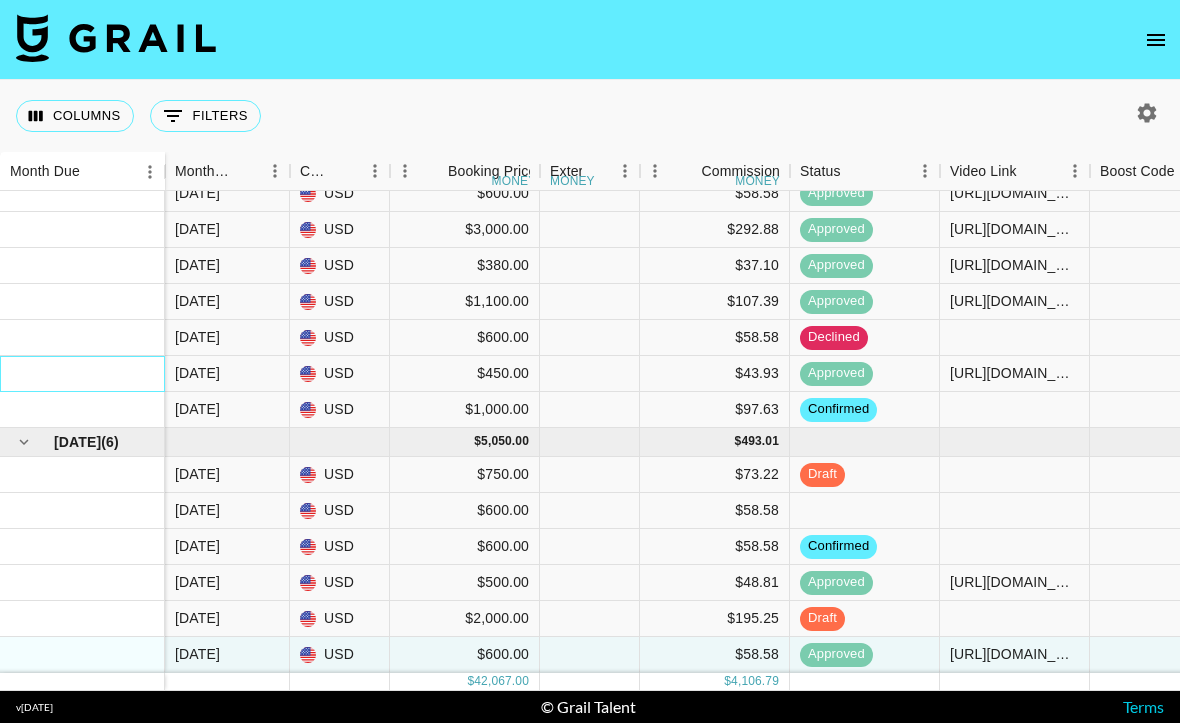 drag, startPoint x: 98, startPoint y: 389, endPoint x: 139, endPoint y: 227, distance: 167.10774 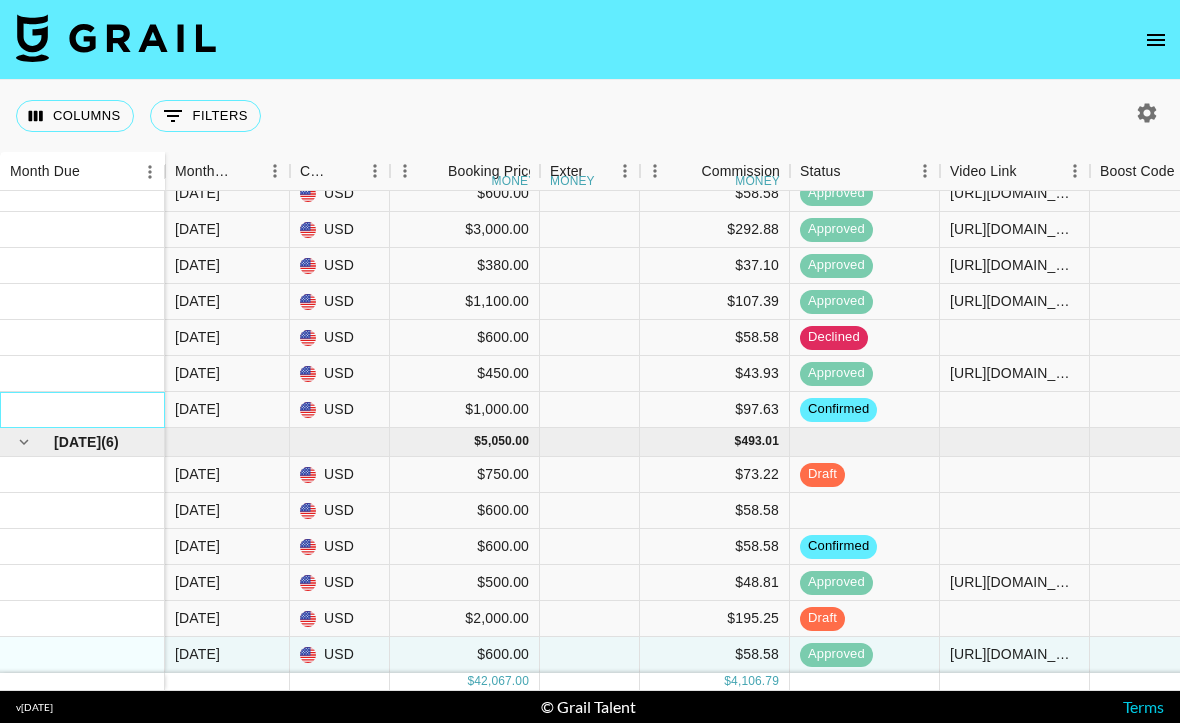 click at bounding box center (82, 410) 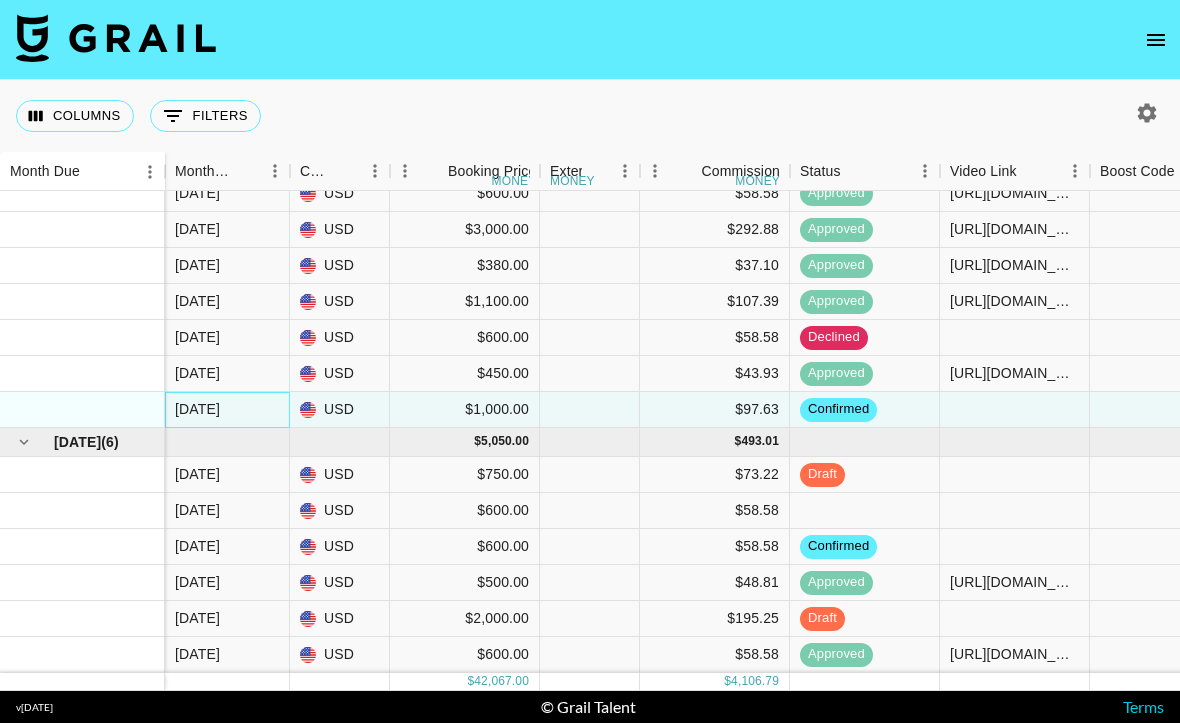 click on "[DATE]" at bounding box center (227, 410) 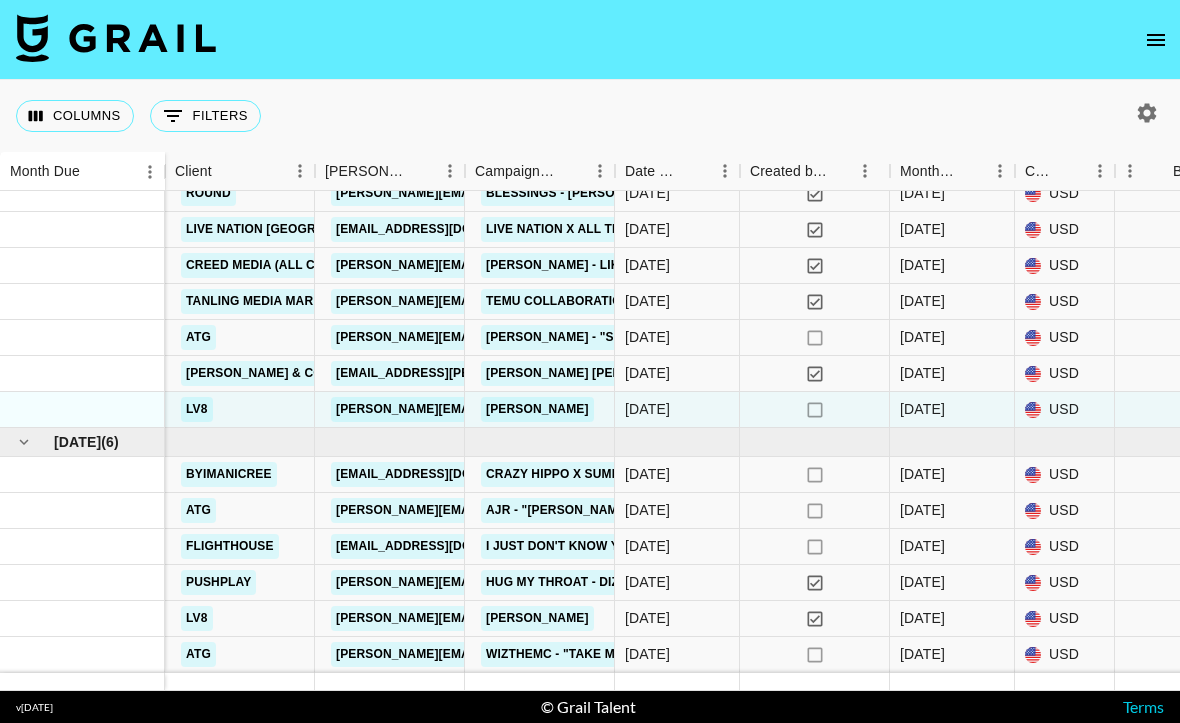 scroll, scrollTop: 1254, scrollLeft: 650, axis: both 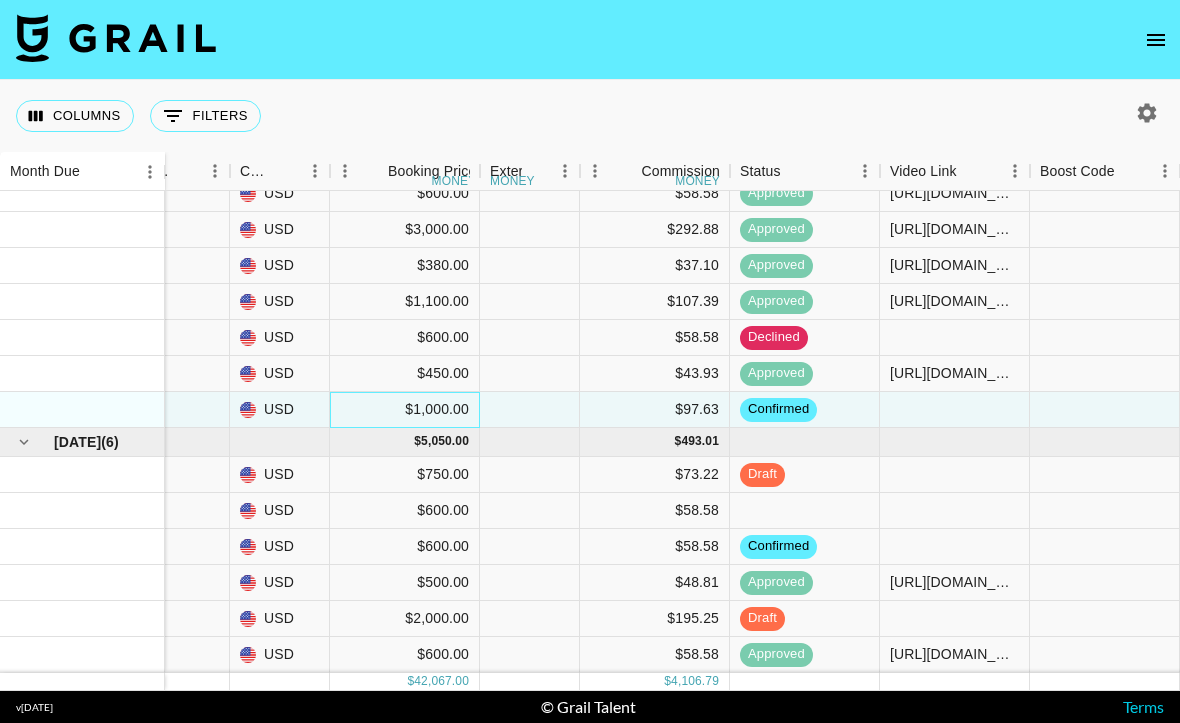 click on "$1,000.00" at bounding box center (405, 410) 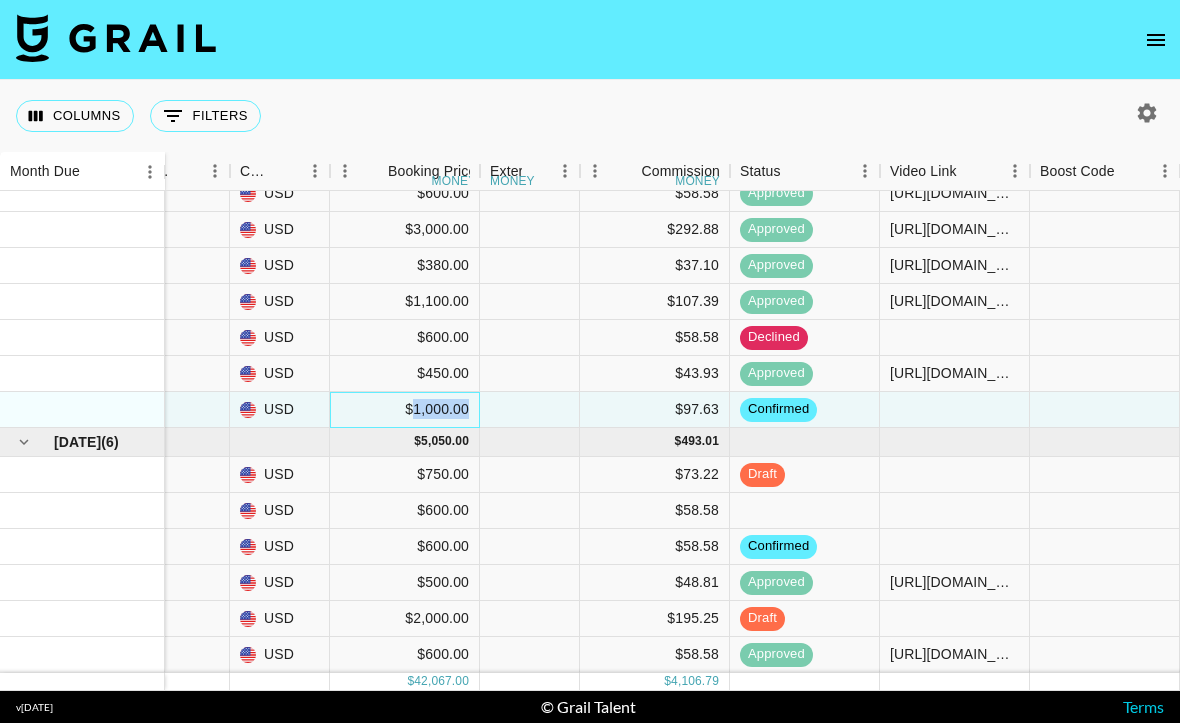 click on "$1,000.00" at bounding box center [405, 410] 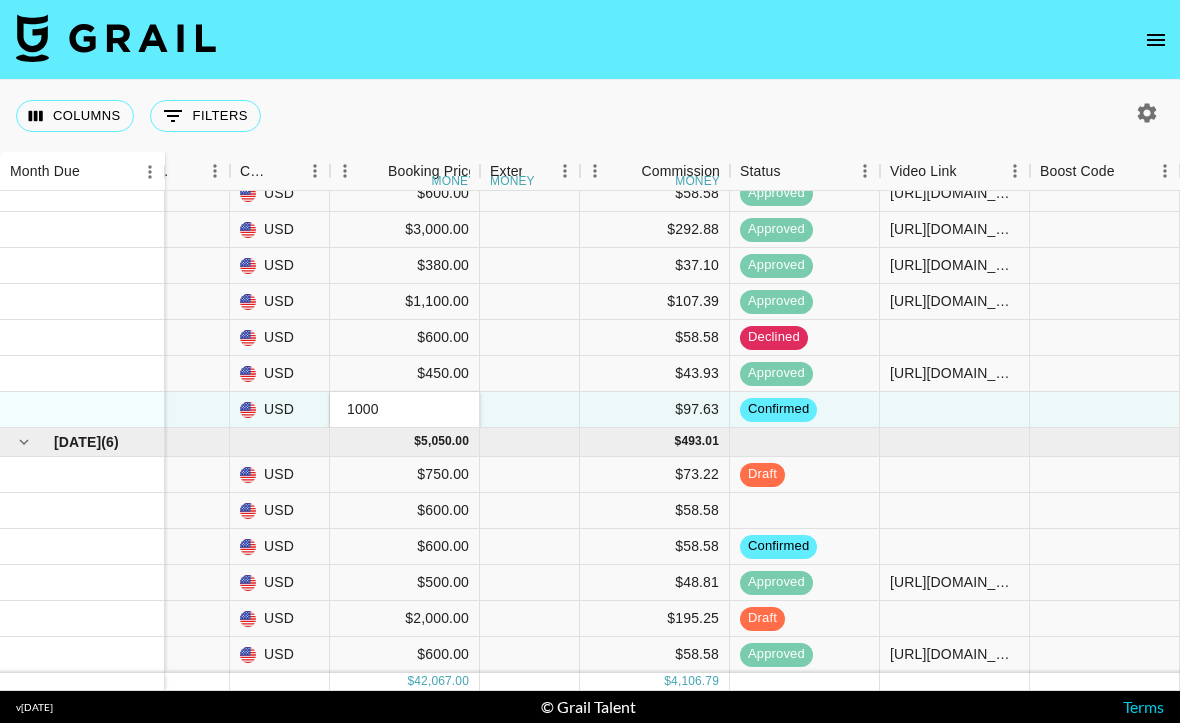 click on "1000" at bounding box center [404, 409] 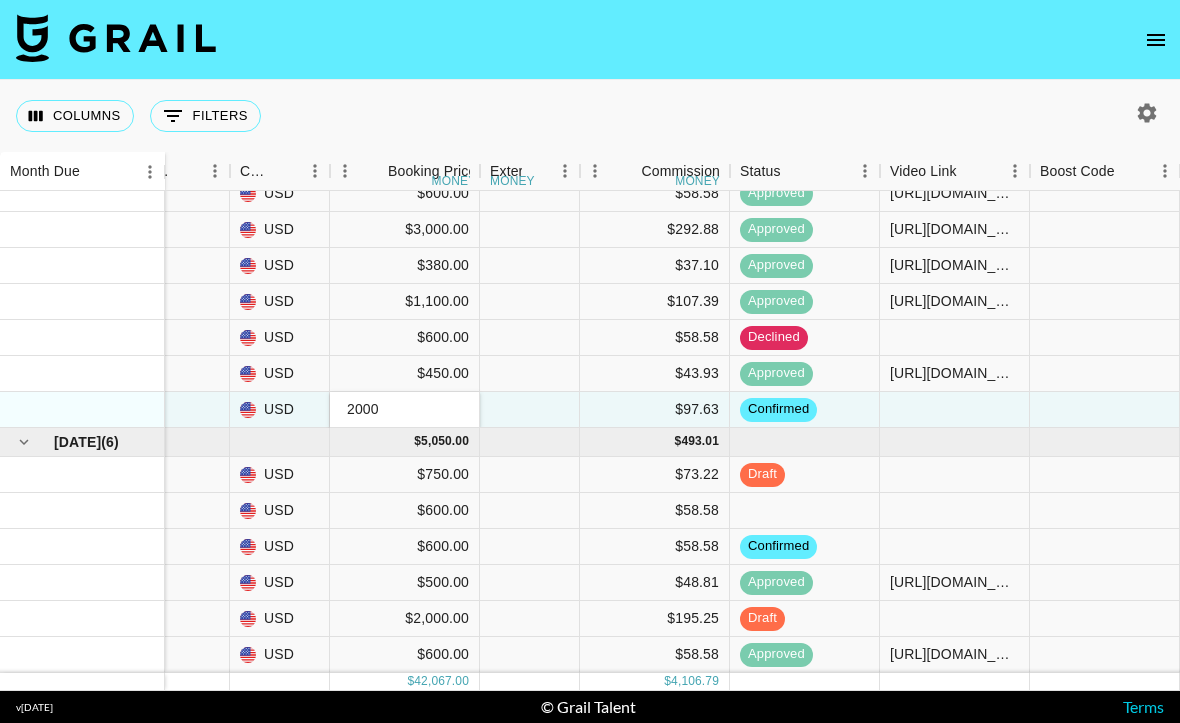 type on "2000" 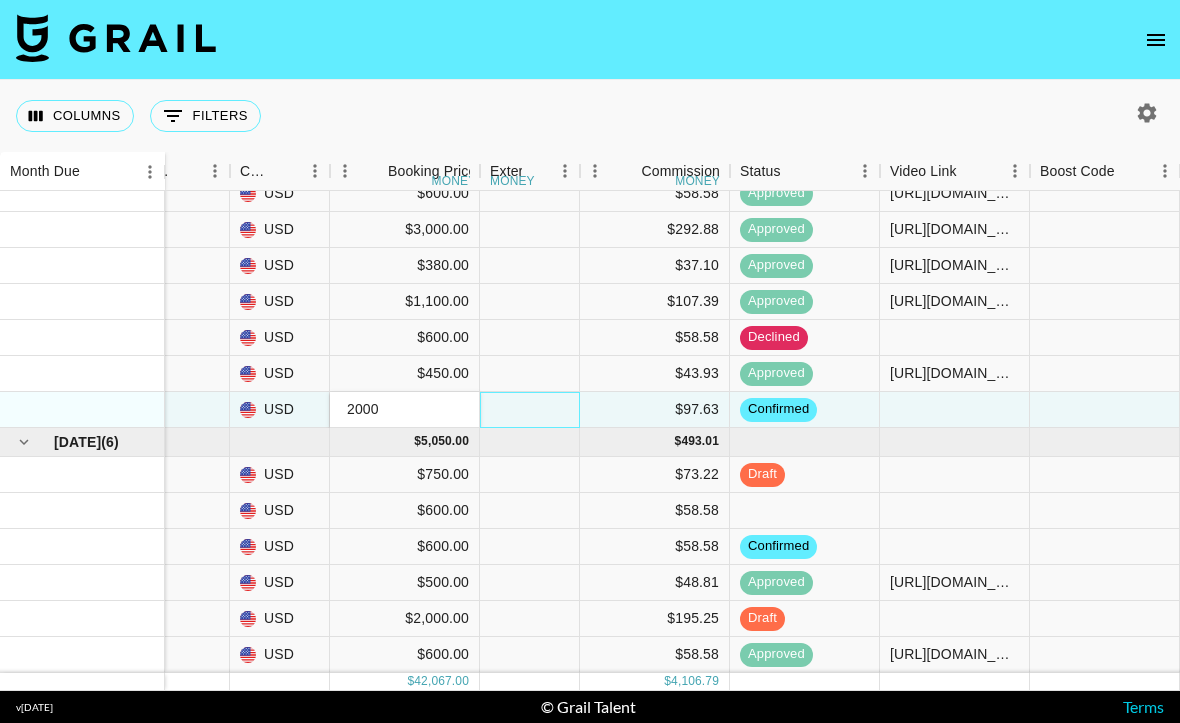 click at bounding box center (530, 410) 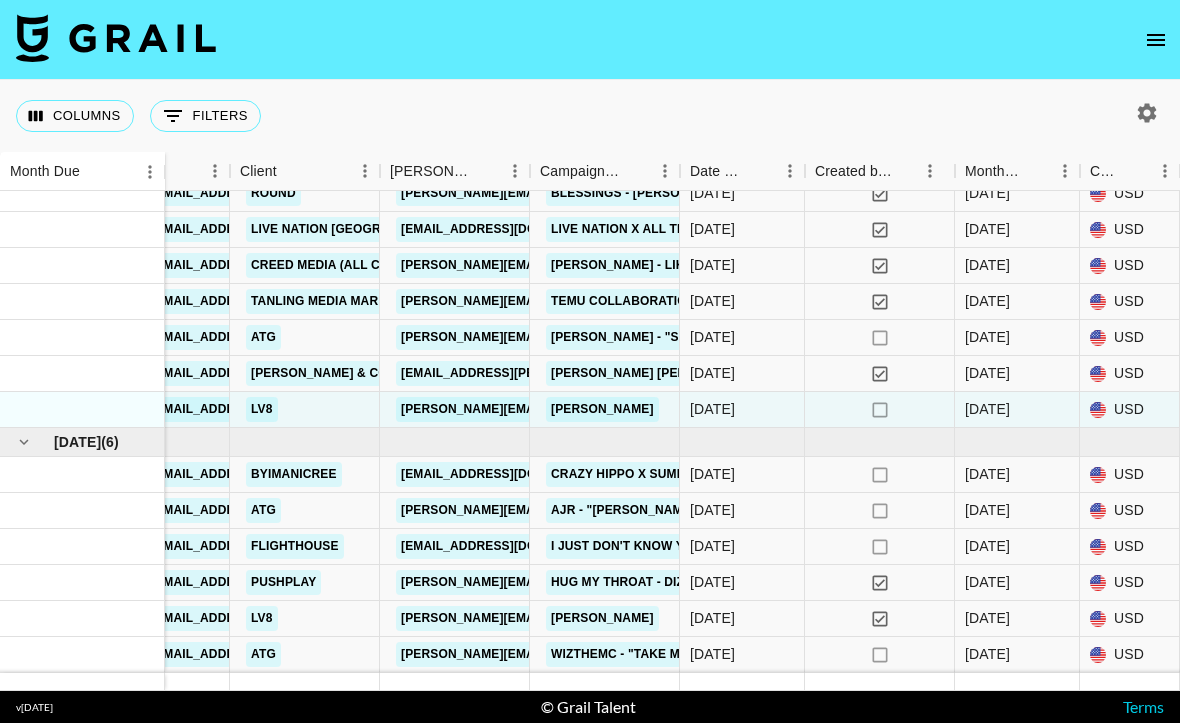 scroll, scrollTop: 1254, scrollLeft: 835, axis: both 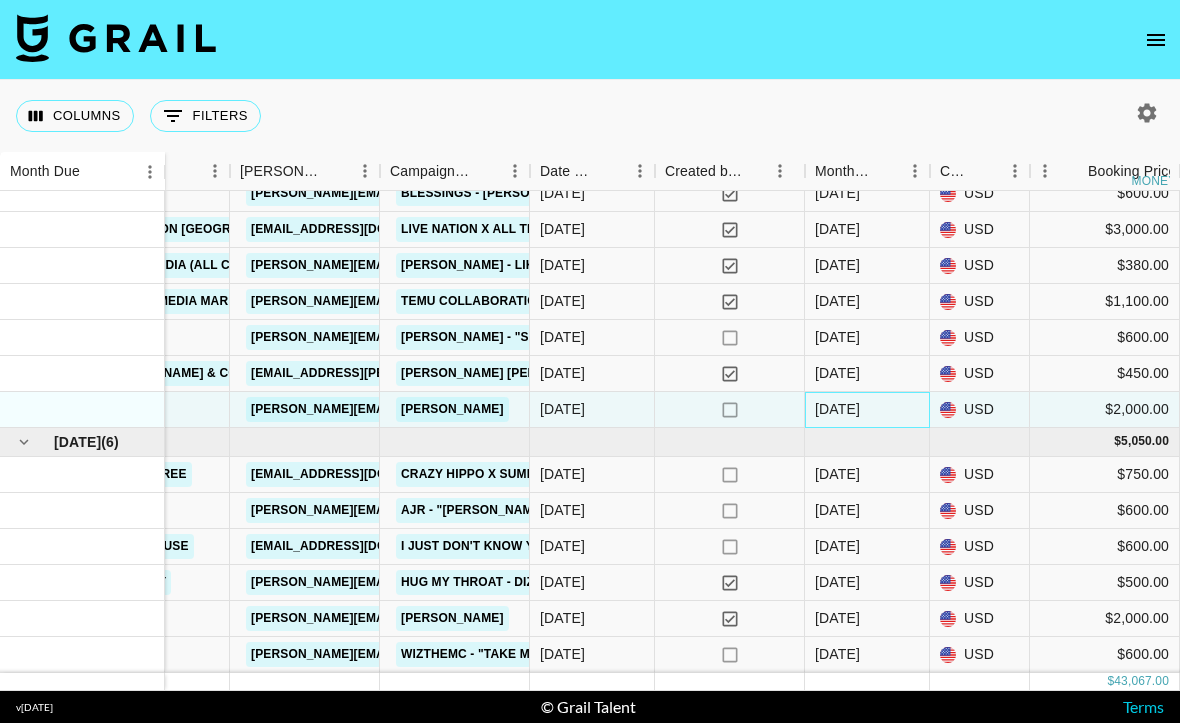 click on "[DATE]" at bounding box center [867, 410] 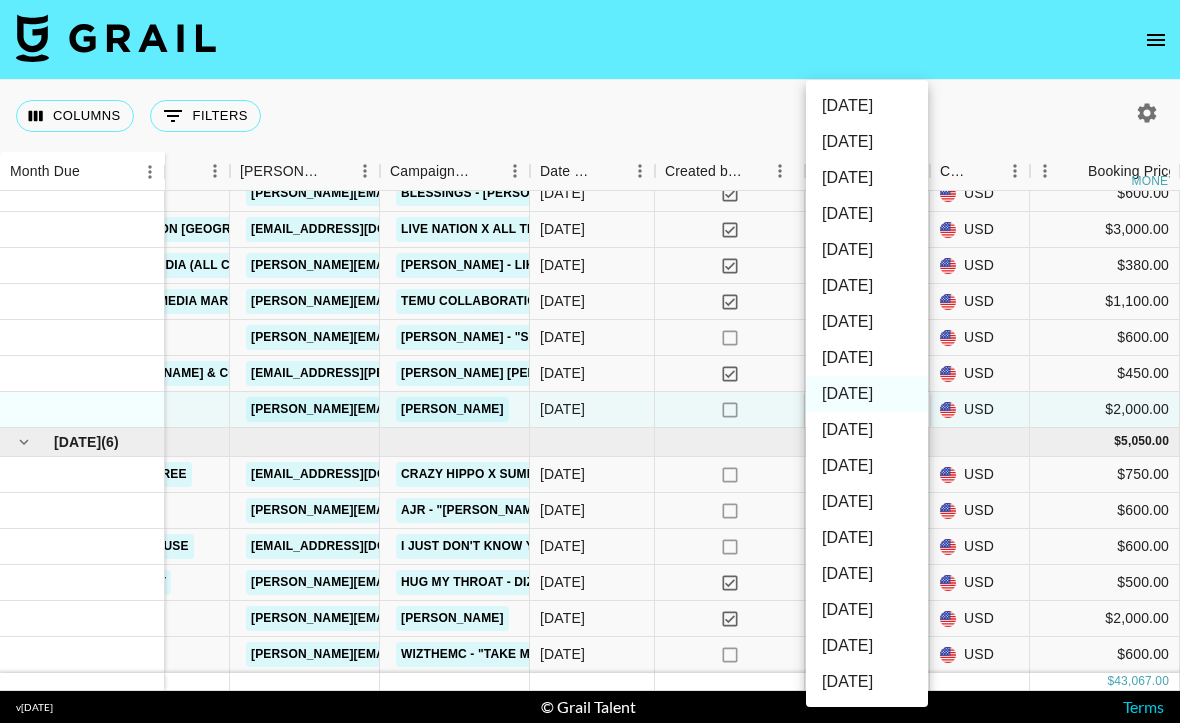 click on "Columns 0 Filters + Booking Month Due Grail Platform ID Airtable ID Talent Manager Client [PERSON_NAME] Campaign (Type) Date Created Created by Grail Team Month Due Currency Booking Price money External Commission money Commission money Status Video Link Boost Code Special Booking Type PO Number Invoice Notes Uniport Contact Email Contract File Payment Sent Payment Sent Date Invoice Link Actions [DATE]  ( 6 ) 7jI0xA5l6Kp1lJX8t6TF reckVKivx93V7npmW emiliebrooklyn__ [PERSON_NAME][EMAIL_ADDRESS][DOMAIN_NAME] The Darkroom [PERSON_NAME][EMAIL_ADDRESS][DOMAIN_NAME] [PERSON_NAME] & [PERSON_NAME] & [PERSON_NAME] - Save My Love  [DATE] yes [DATE]  USD $400.00 $39.05 approved [URL][DOMAIN_NAME] no [URL][DOMAIN_NAME] Jw7M3alE6im1inBGdghk recgPDAZA691W5cY9 nickpalmai1 [EMAIL_ADDRESS][DOMAIN_NAME] Change Makers [PERSON_NAME][EMAIL_ADDRESS][PERSON_NAME][DOMAIN_NAME] Spotify " Loud and Clear" [DATE] yes [DATE]  USD $1,800.00 $175.73 approved no kzYVtrzeuaXh1NsrI1zC recW7GpMmU8MxBLNd emiliebrooklyn__ $" at bounding box center (590, 361) 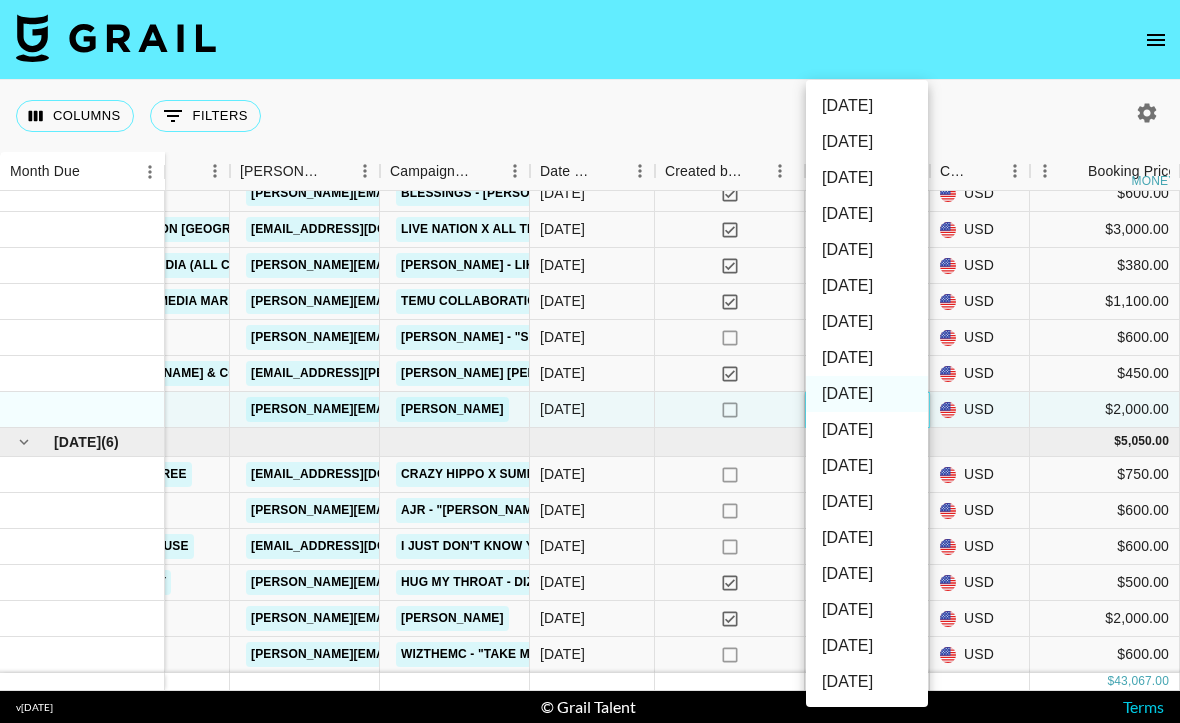 type on "[DATE]" 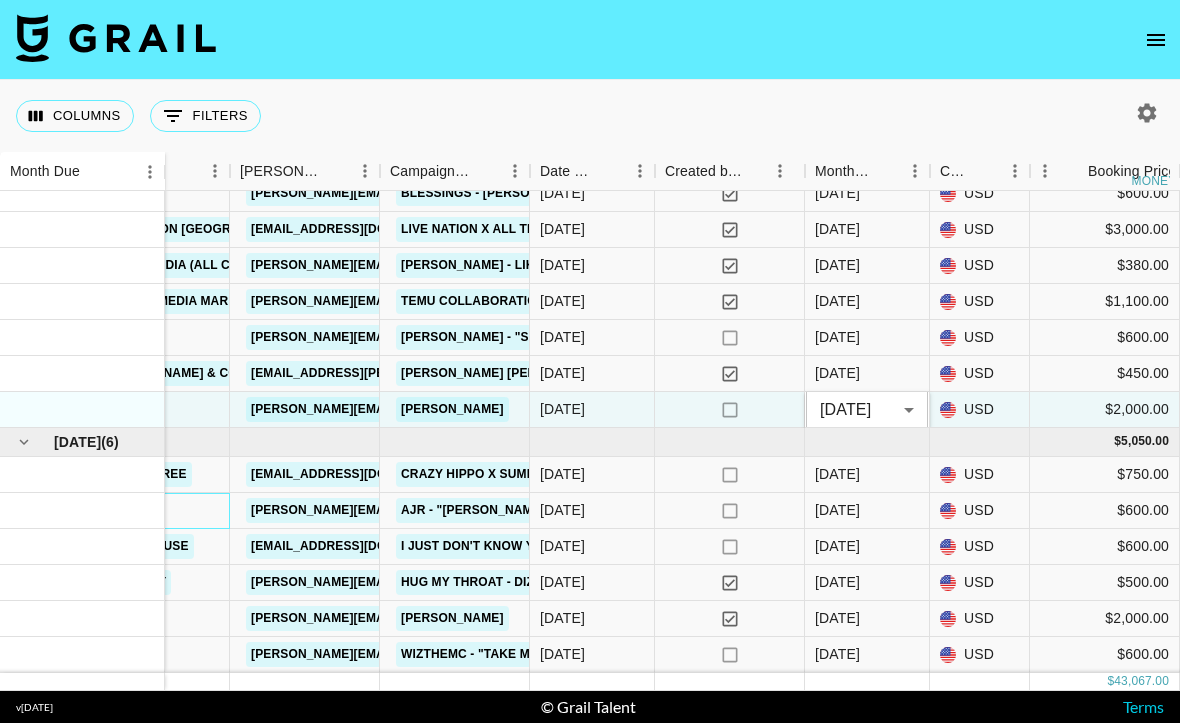 click on "ATG" at bounding box center [155, 511] 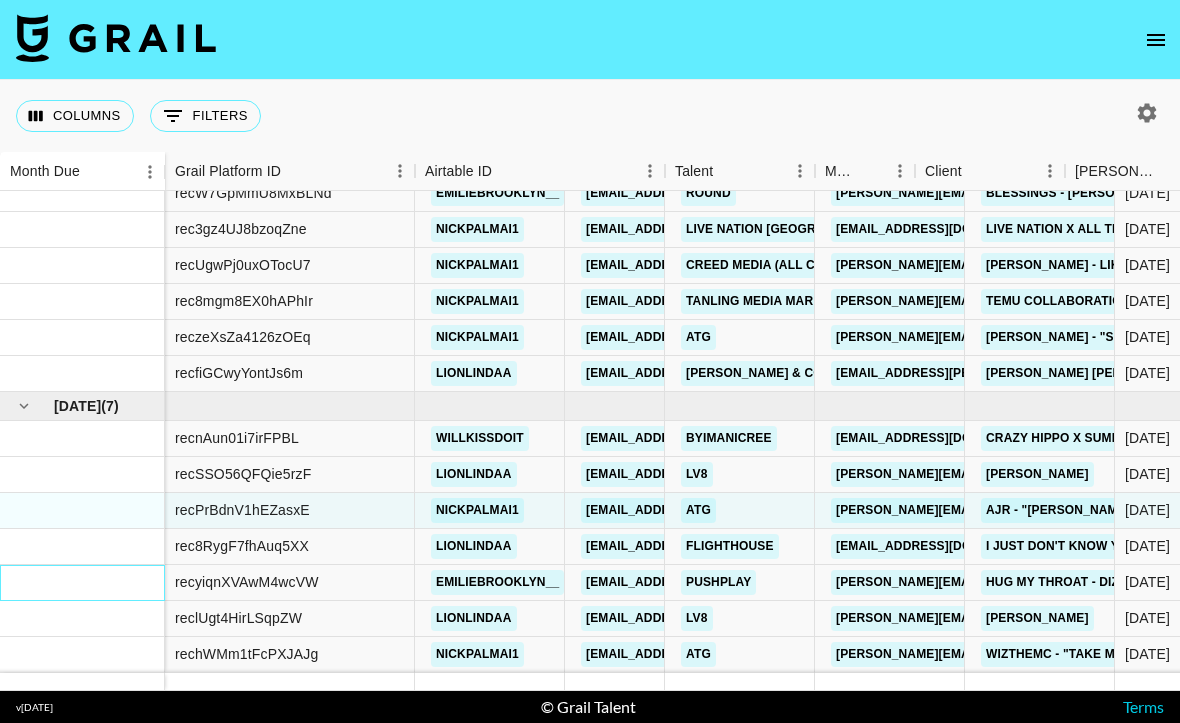 scroll, scrollTop: 1254, scrollLeft: 0, axis: vertical 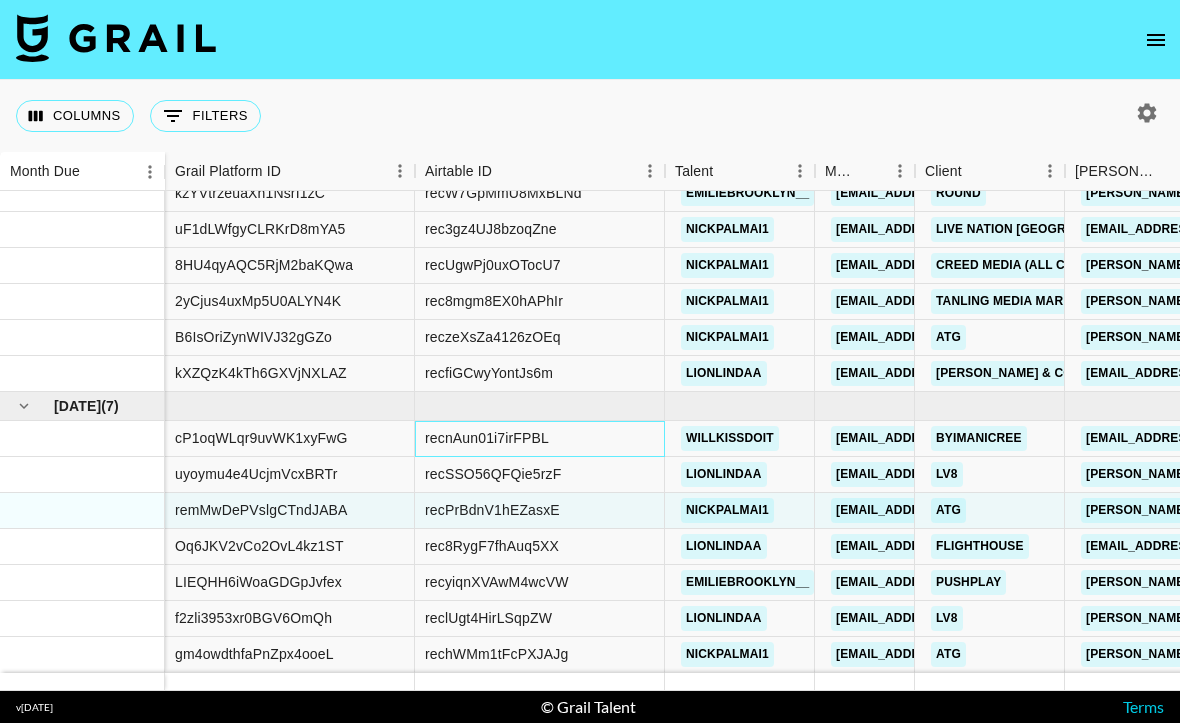 click on "recnAun01i7irFPBL" at bounding box center [540, 439] 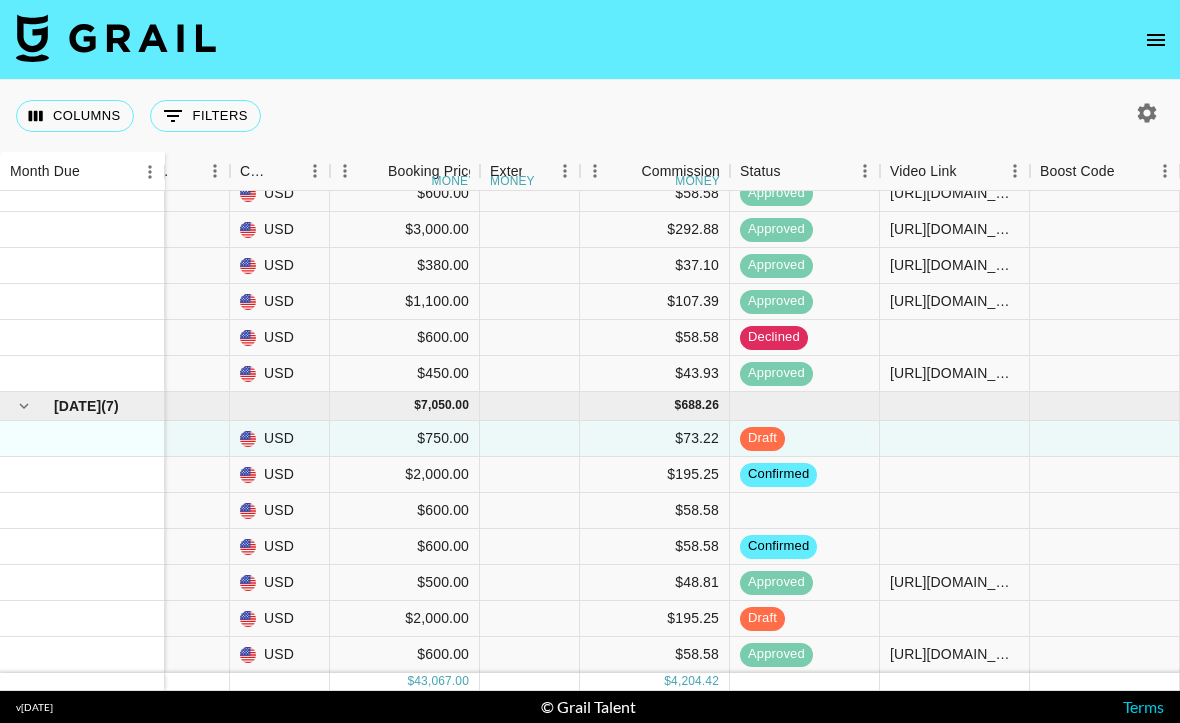 scroll, scrollTop: 1254, scrollLeft: 1685, axis: both 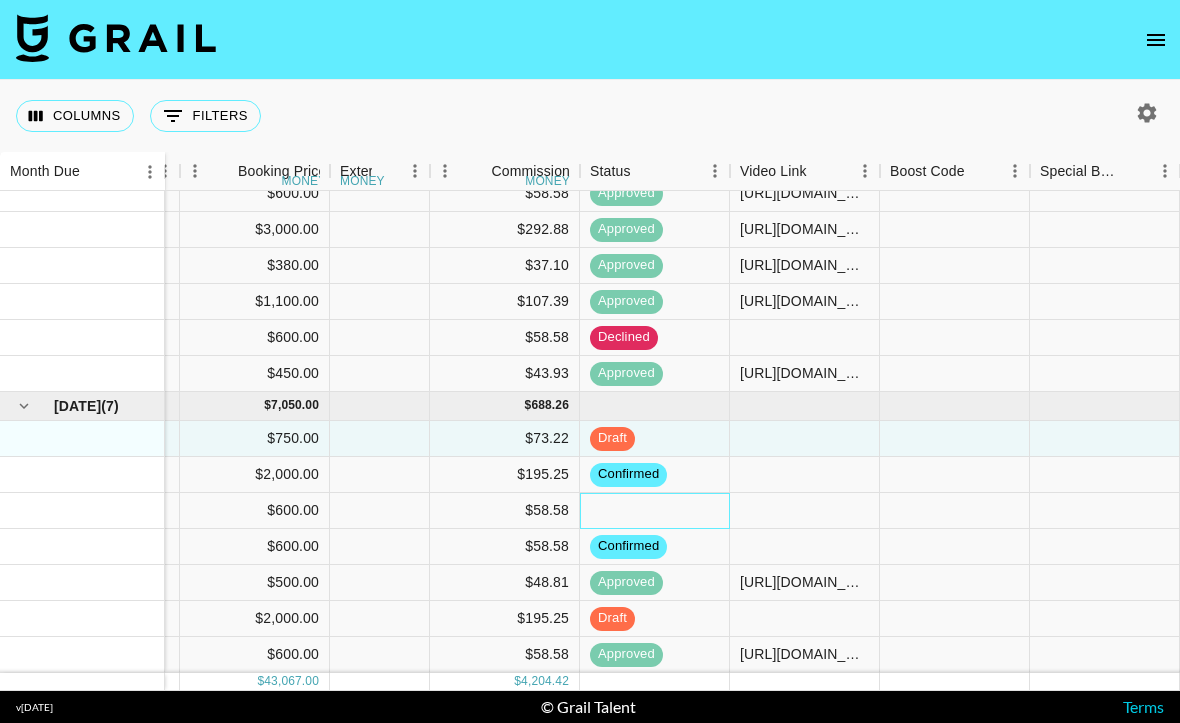 click at bounding box center (655, 511) 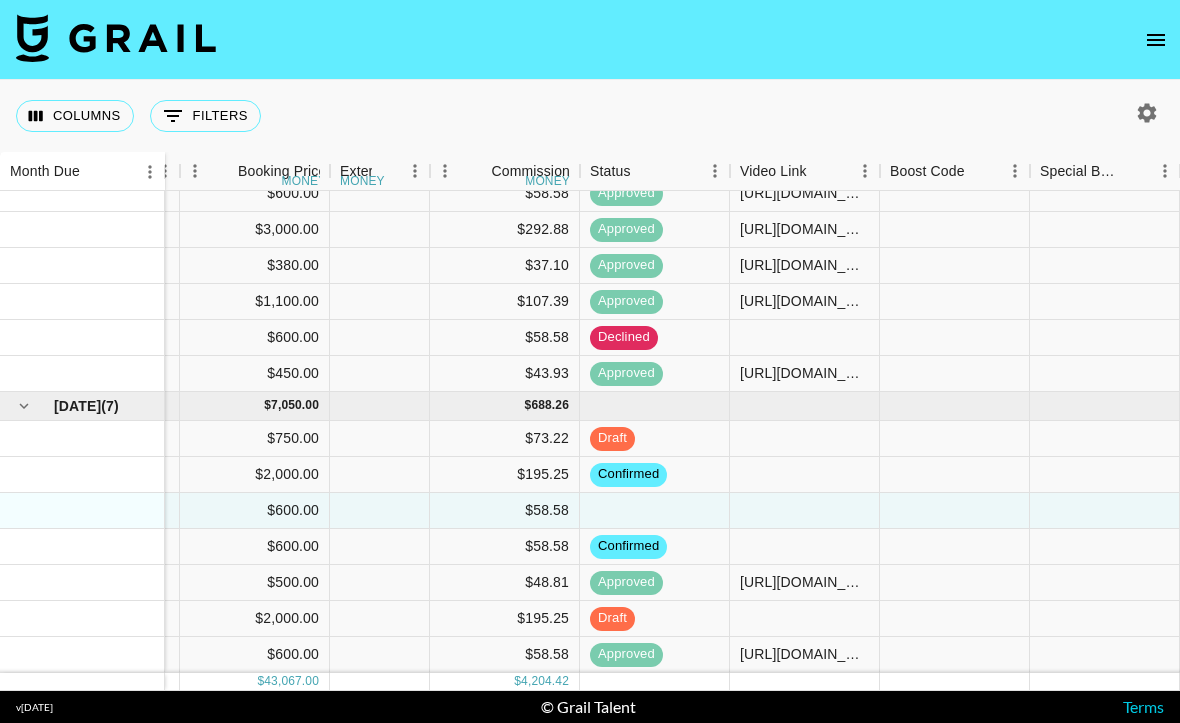 scroll, scrollTop: 1254, scrollLeft: 1475, axis: both 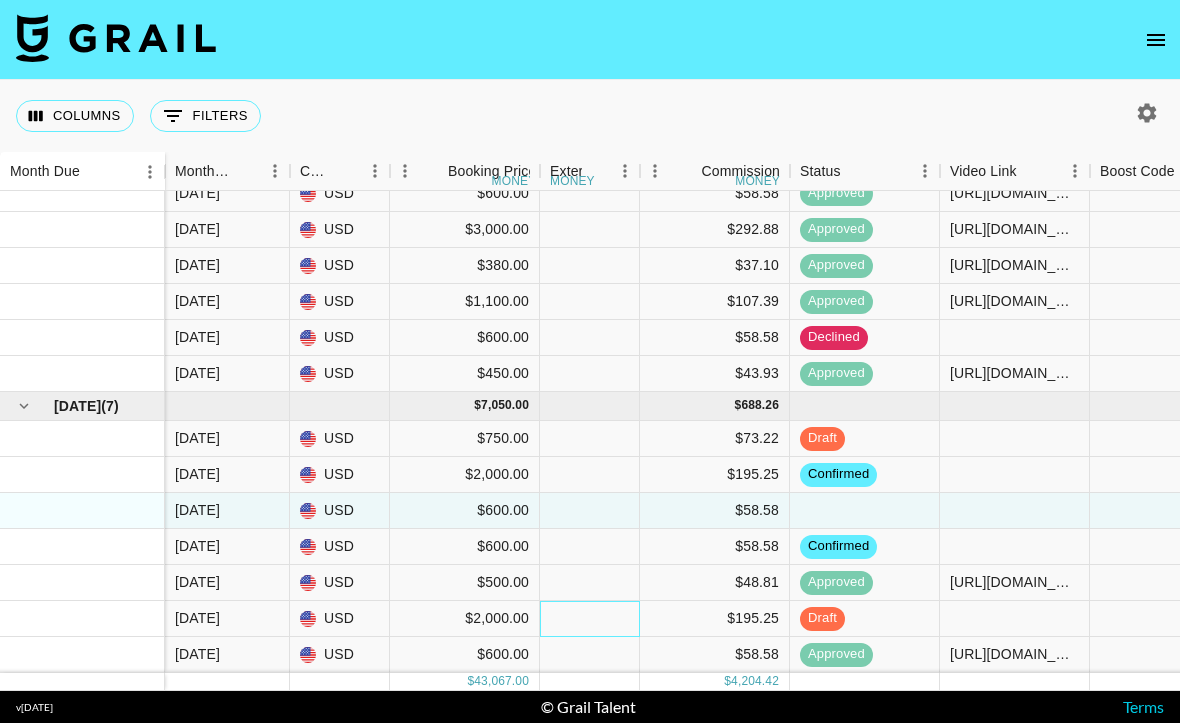 click at bounding box center [590, 619] 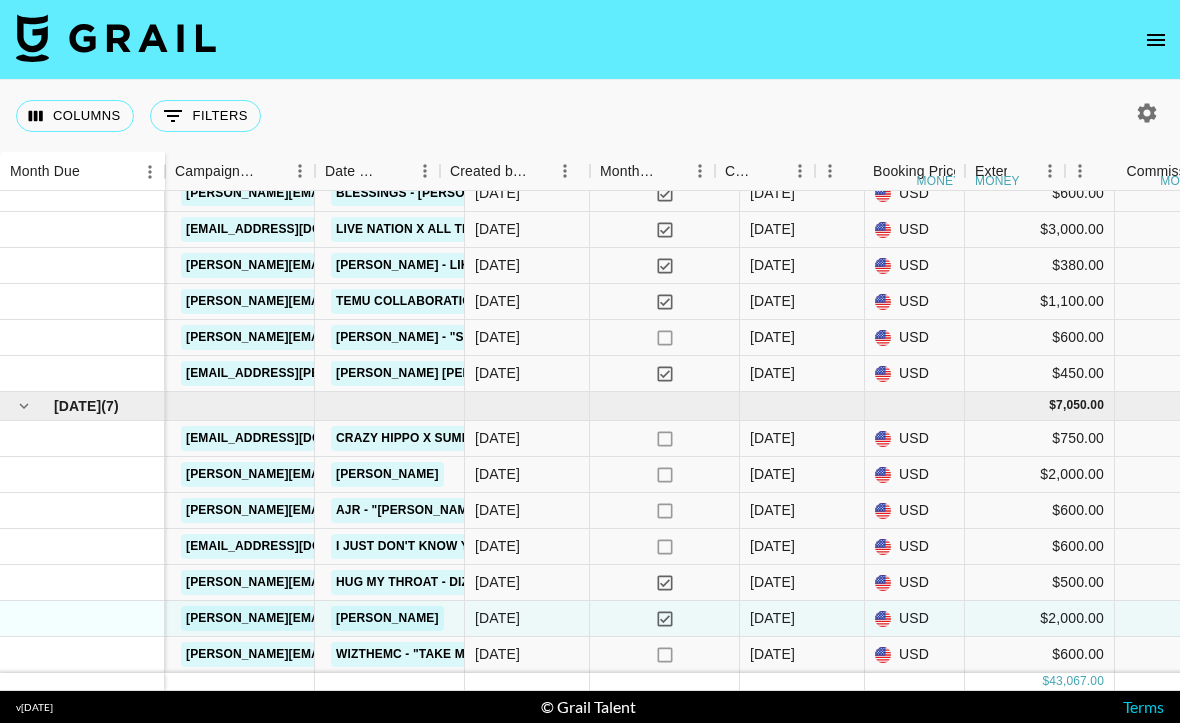 scroll, scrollTop: 1254, scrollLeft: 650, axis: both 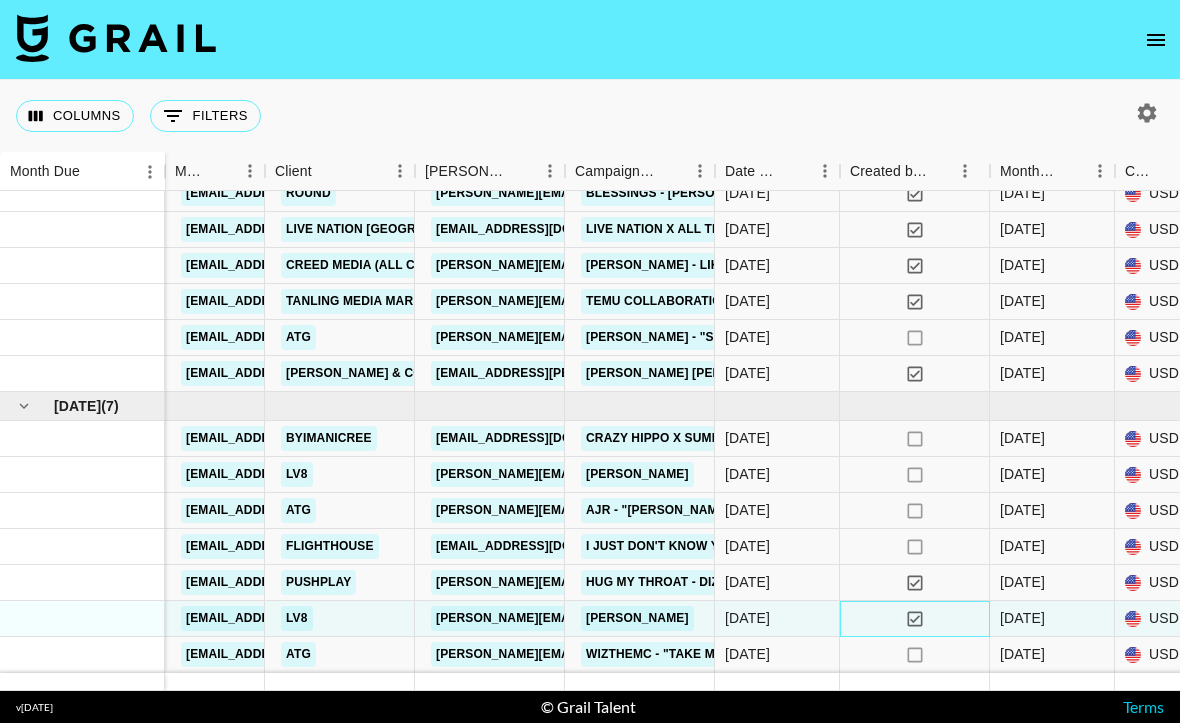 click on "yes" at bounding box center [915, 619] 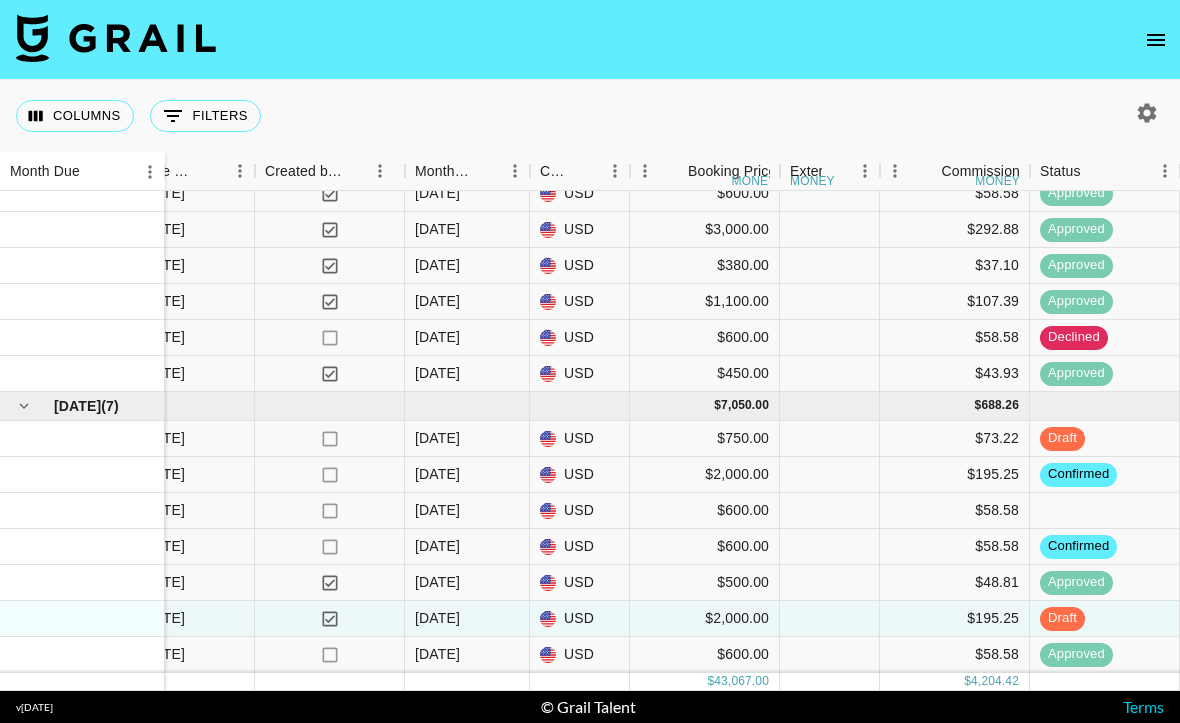 scroll, scrollTop: 1254, scrollLeft: 1385, axis: both 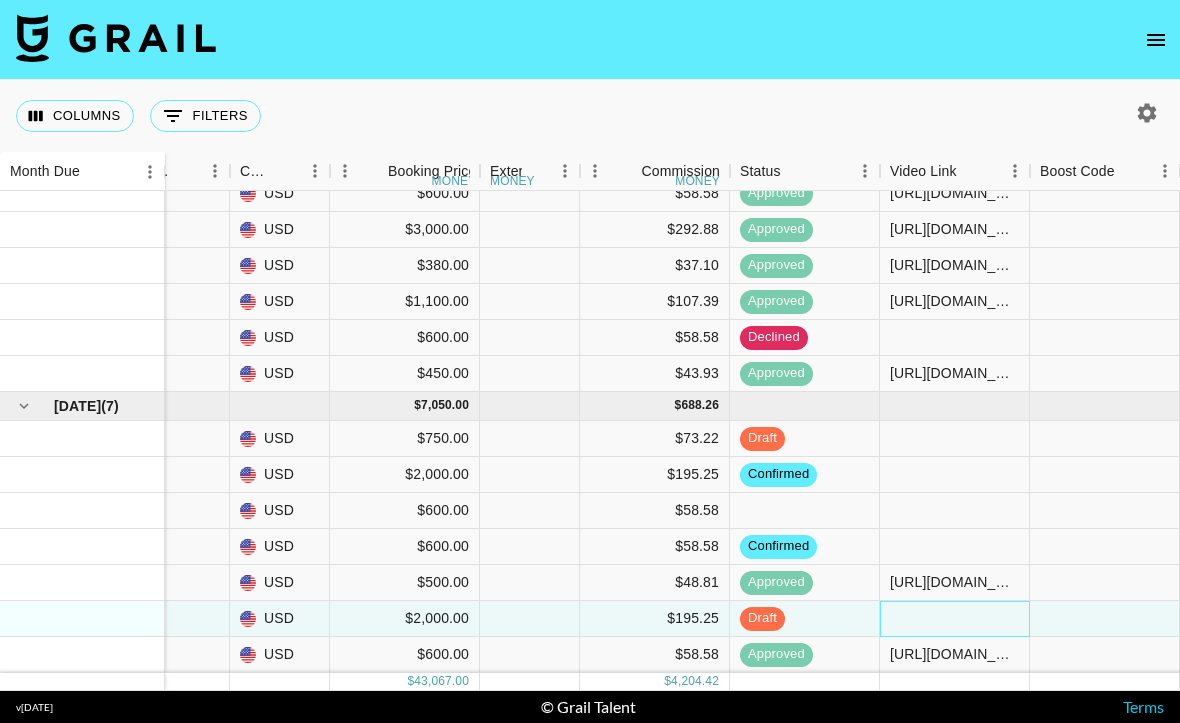 click at bounding box center (955, 619) 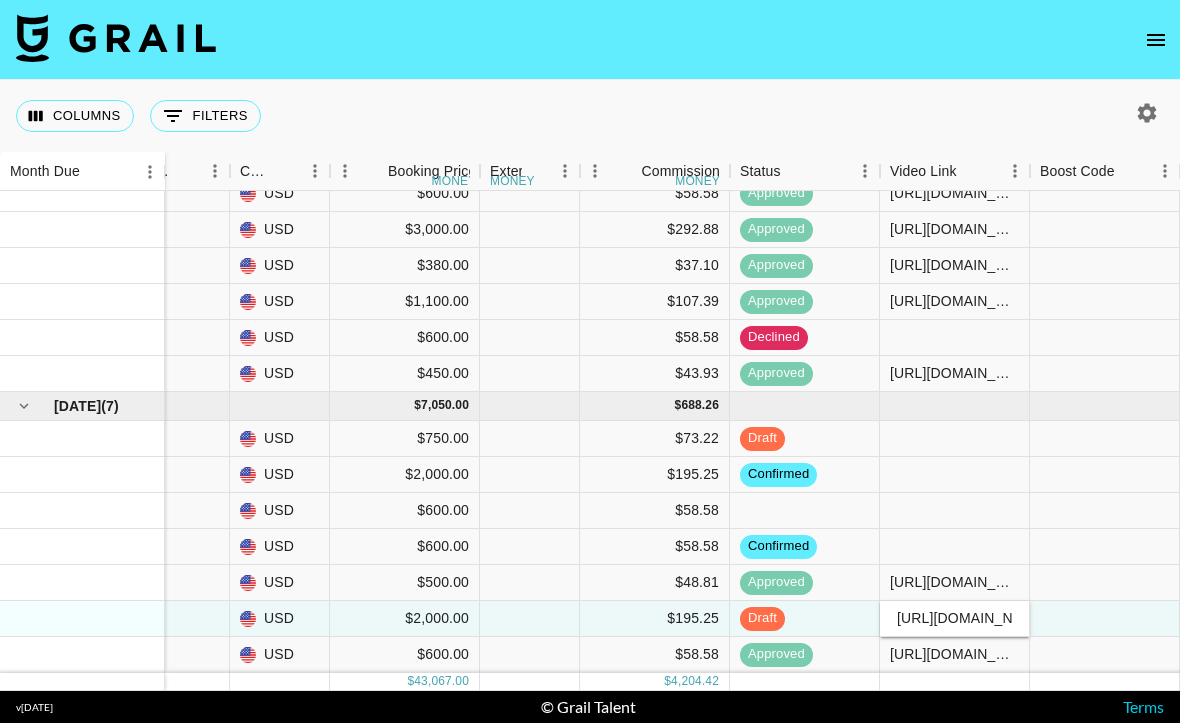 scroll, scrollTop: 0, scrollLeft: 300, axis: horizontal 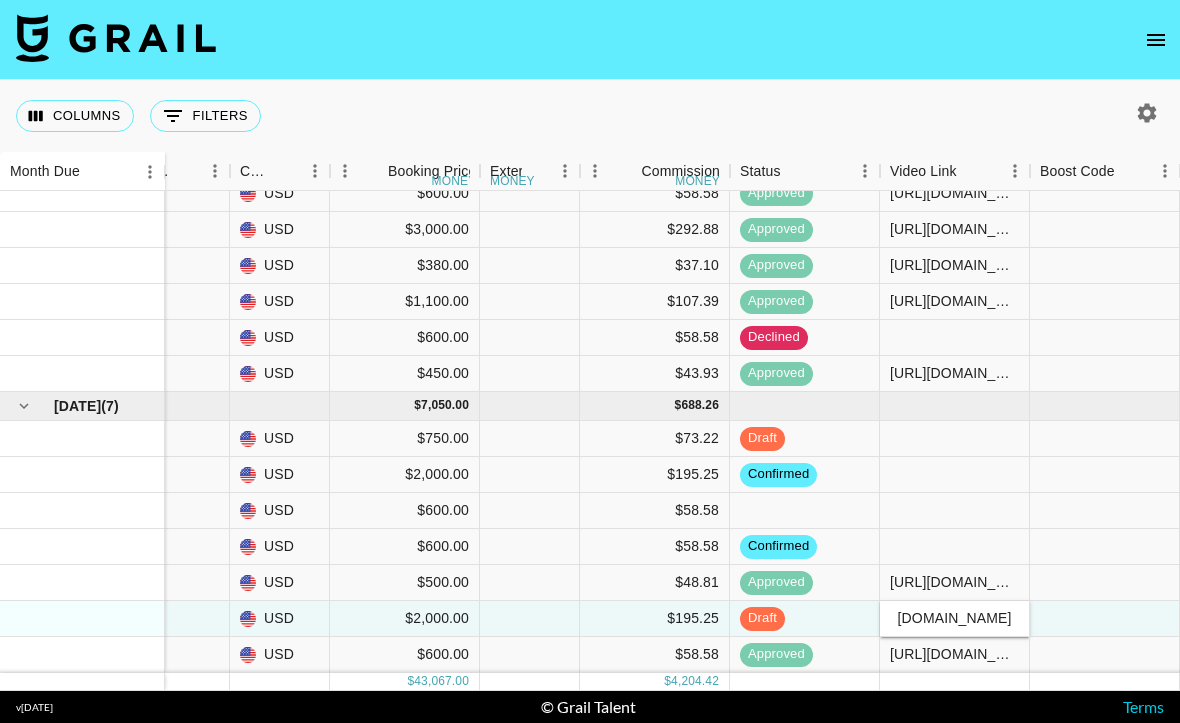 type on "[URL][DOMAIN_NAME]" 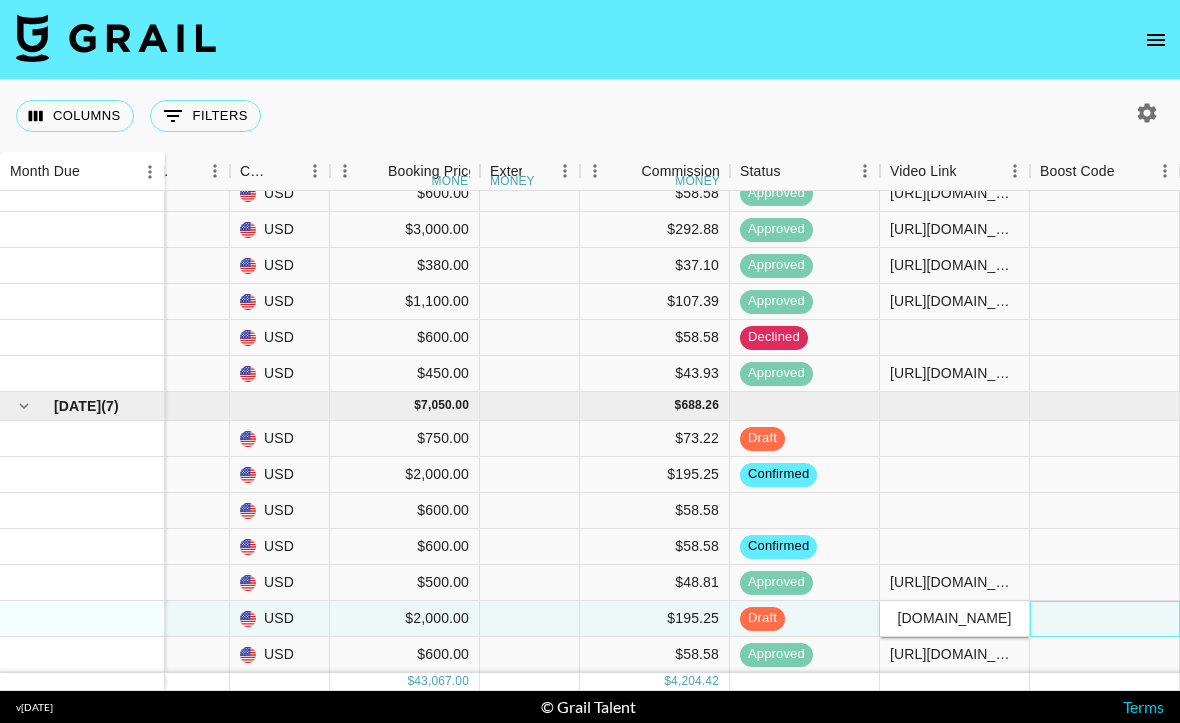 scroll, scrollTop: 0, scrollLeft: 0, axis: both 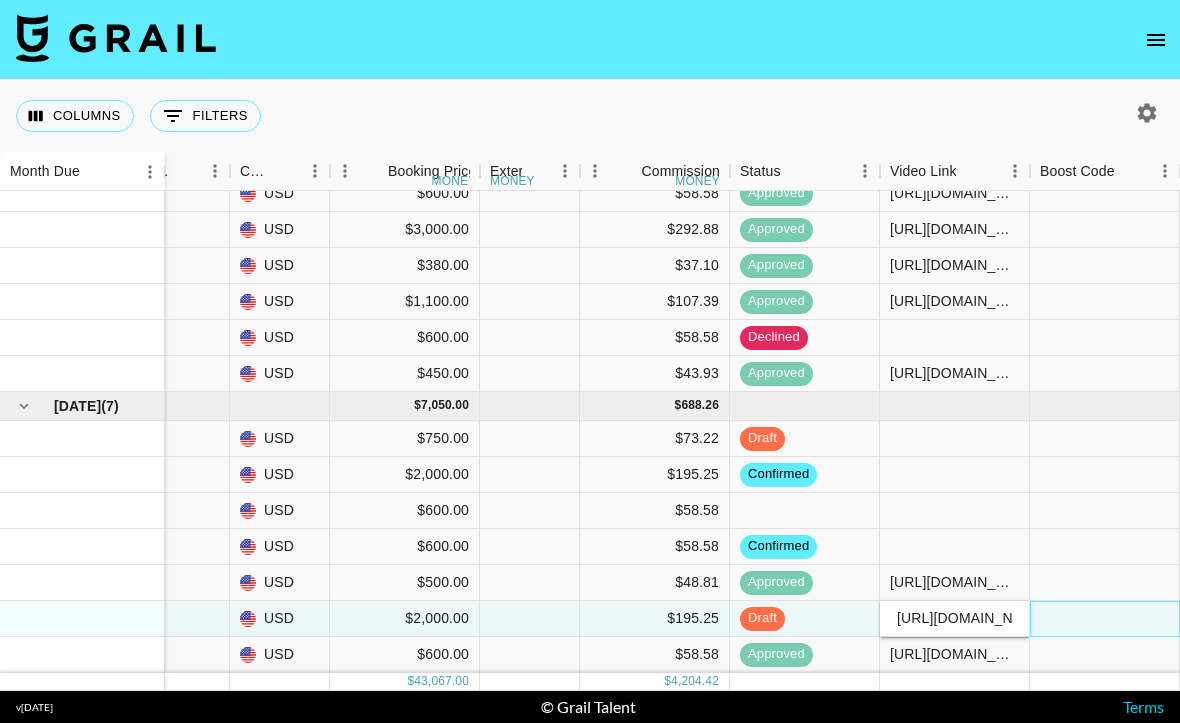 click at bounding box center (1105, 619) 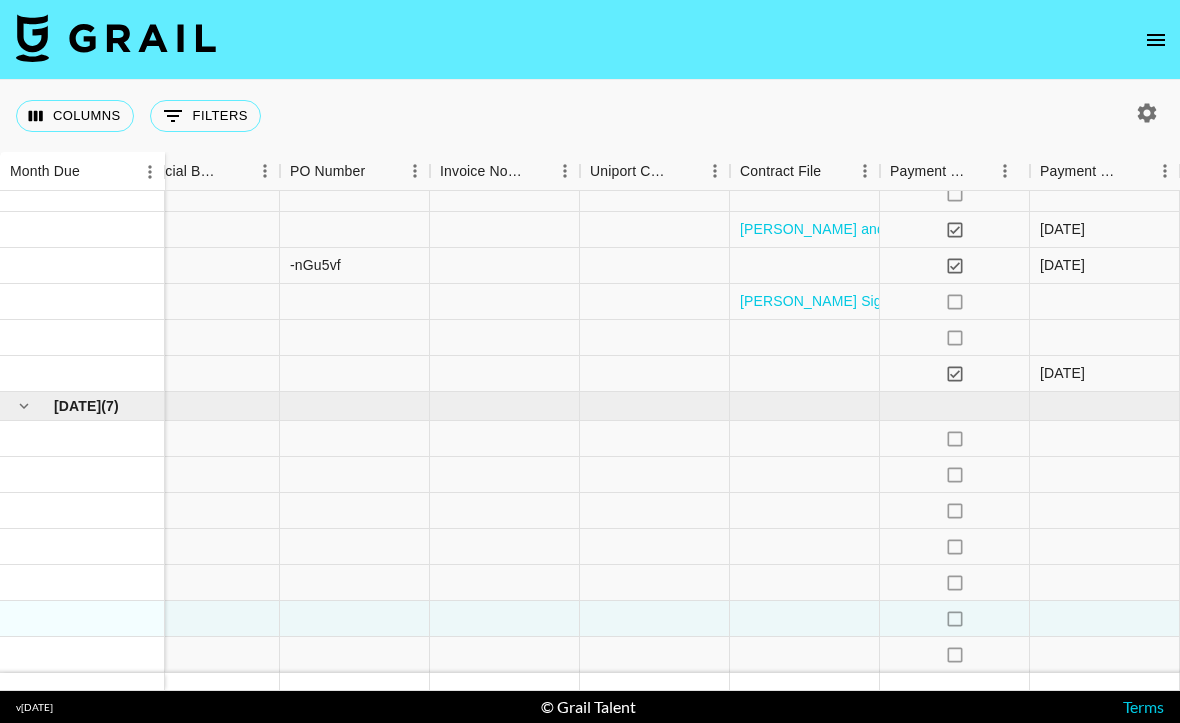 type 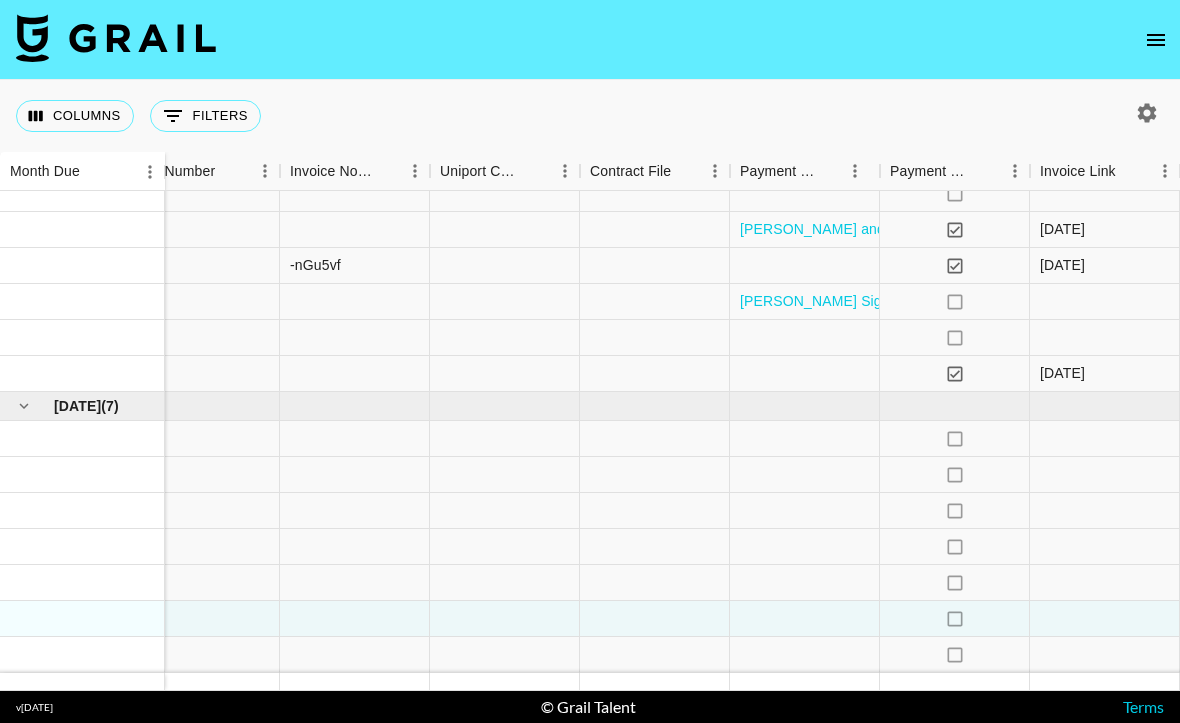 scroll, scrollTop: 1254, scrollLeft: 2815, axis: both 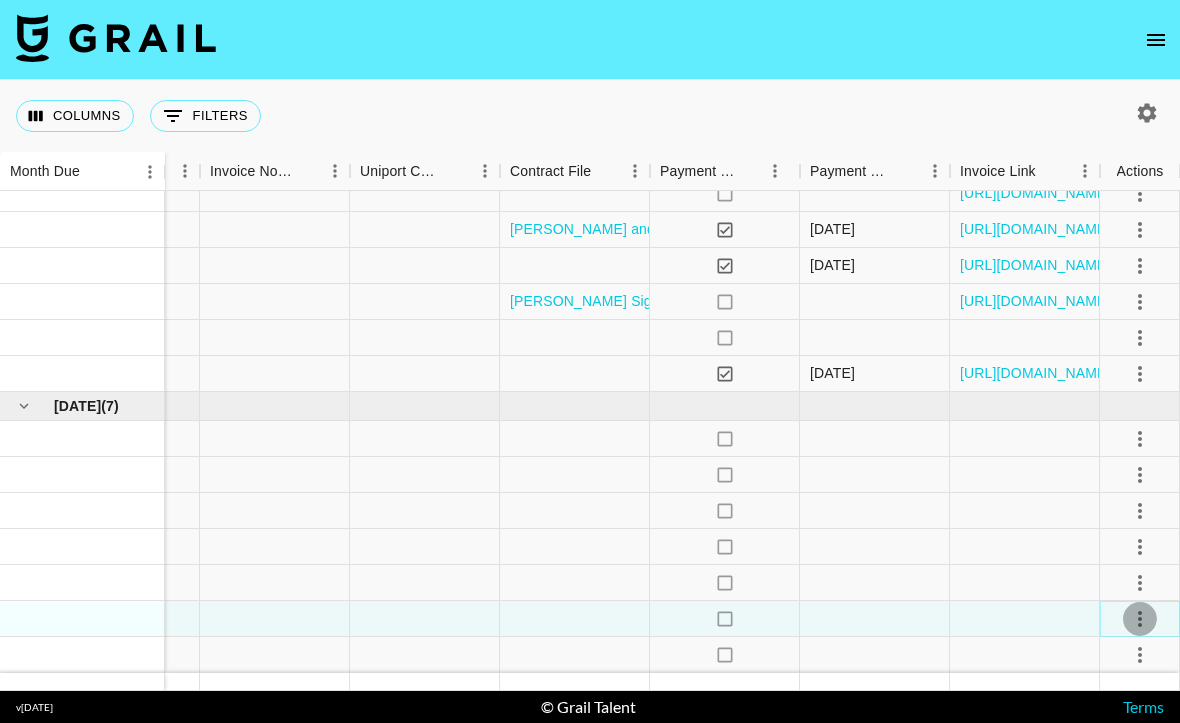 click 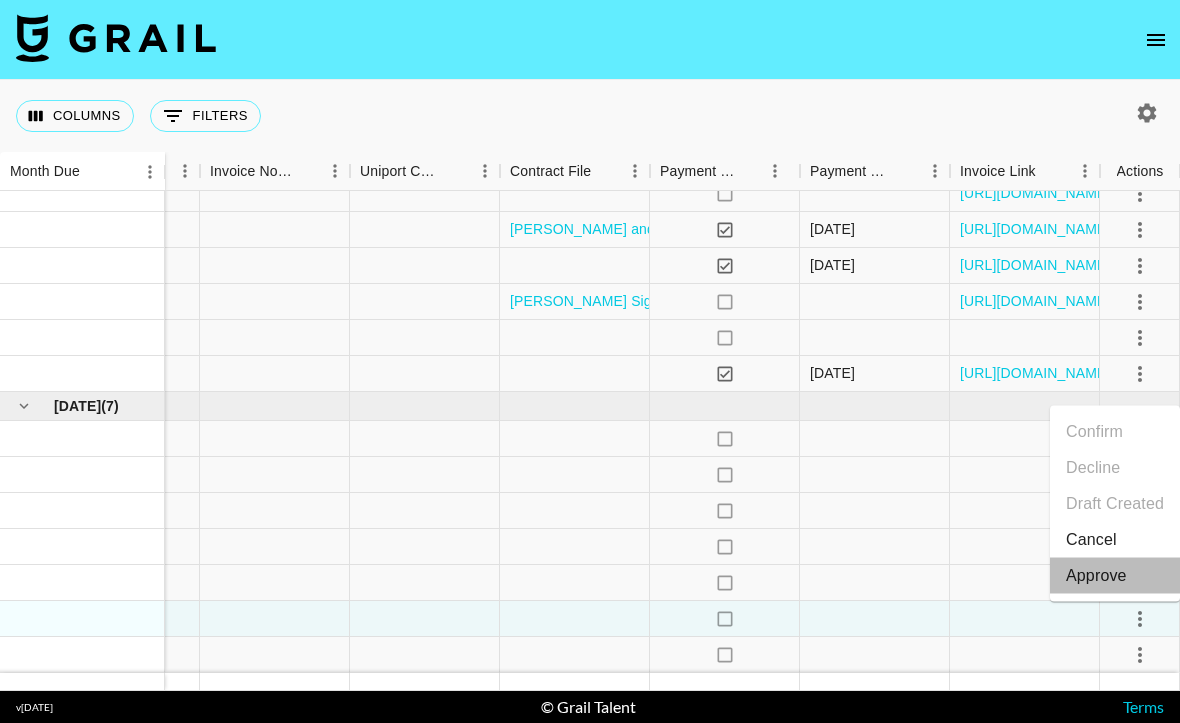 click on "Approve" at bounding box center (1096, 576) 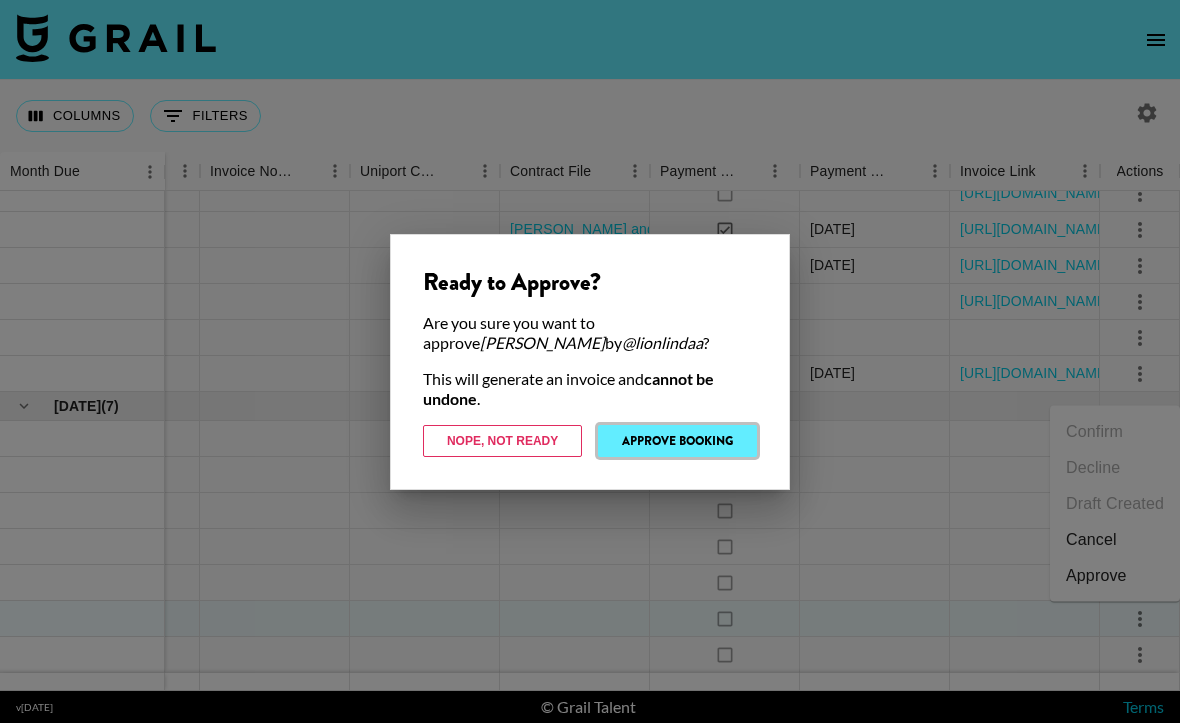 click on "Approve Booking" at bounding box center [677, 441] 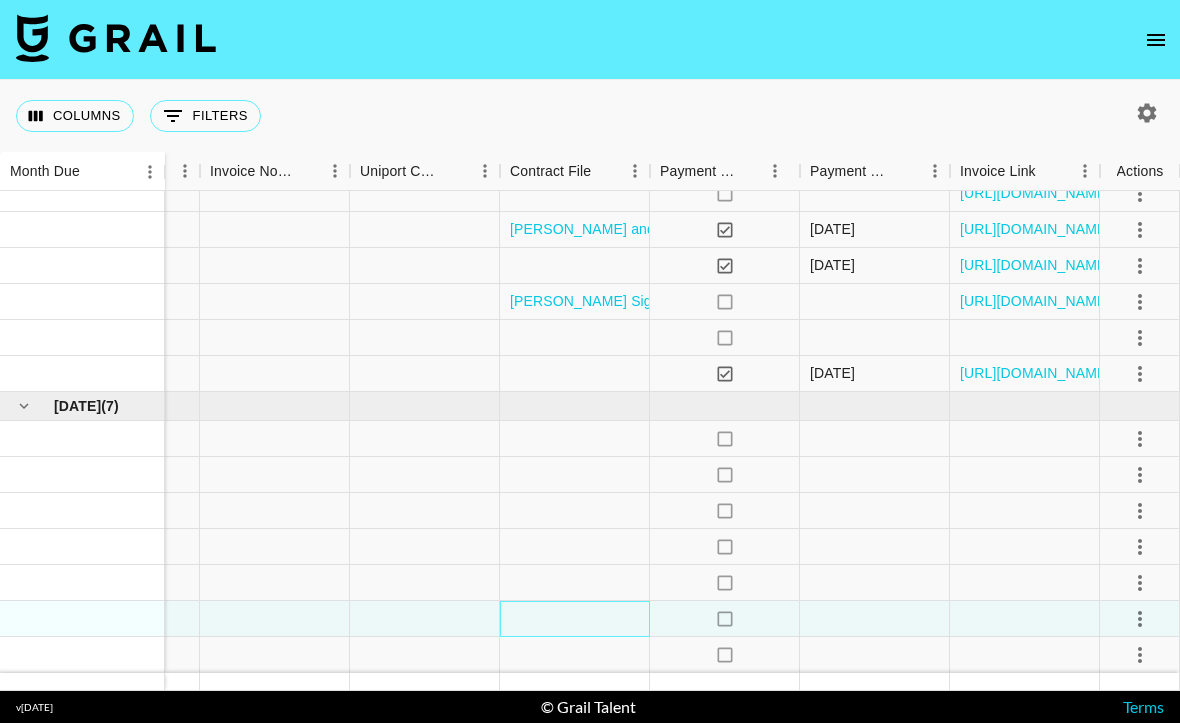 click at bounding box center (575, 619) 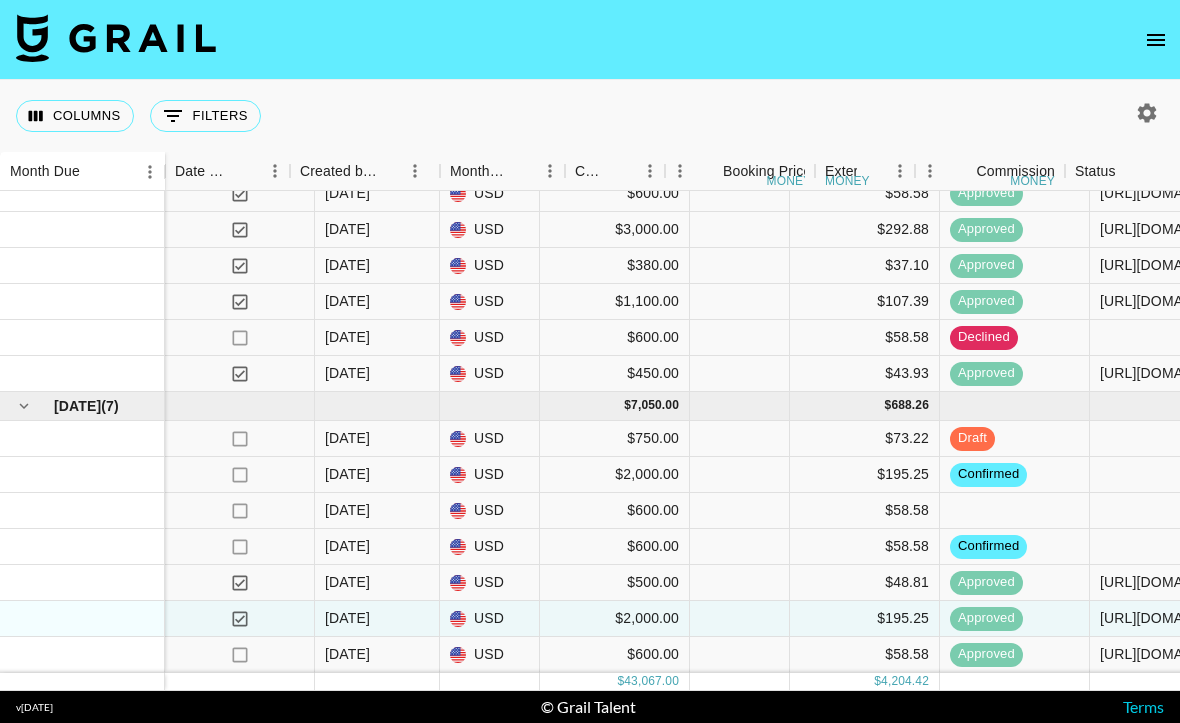scroll, scrollTop: 1254, scrollLeft: 1200, axis: both 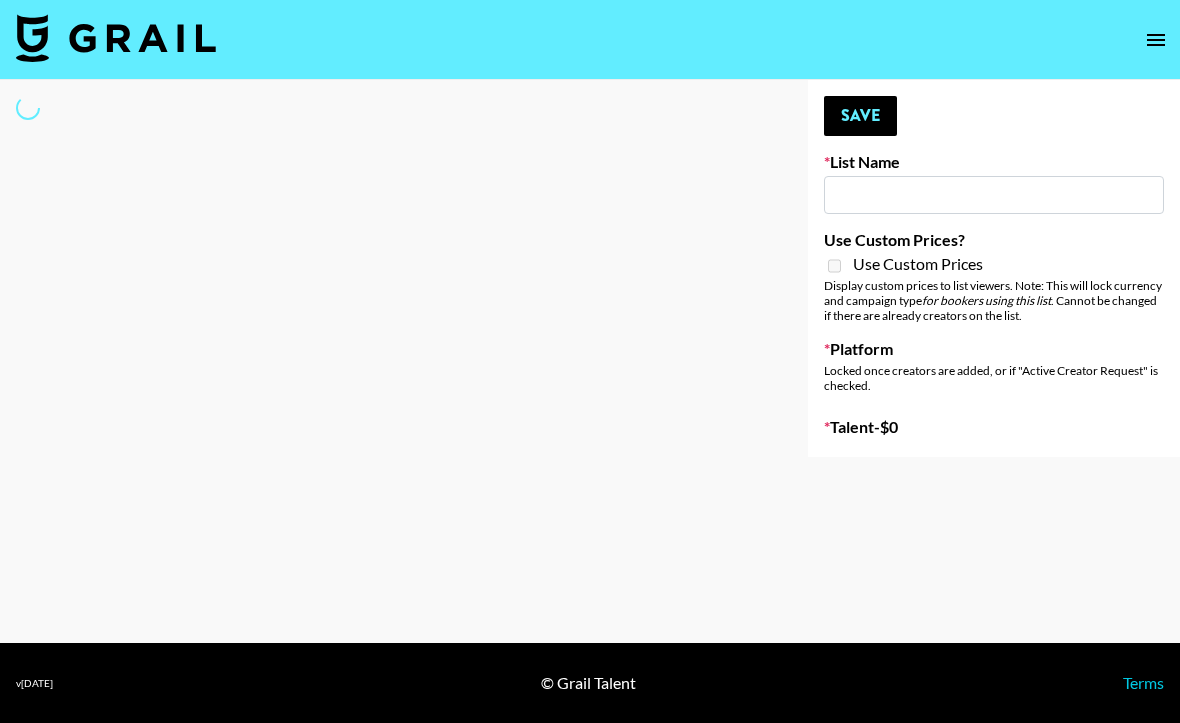 type on "Mental Health ([DATE])" 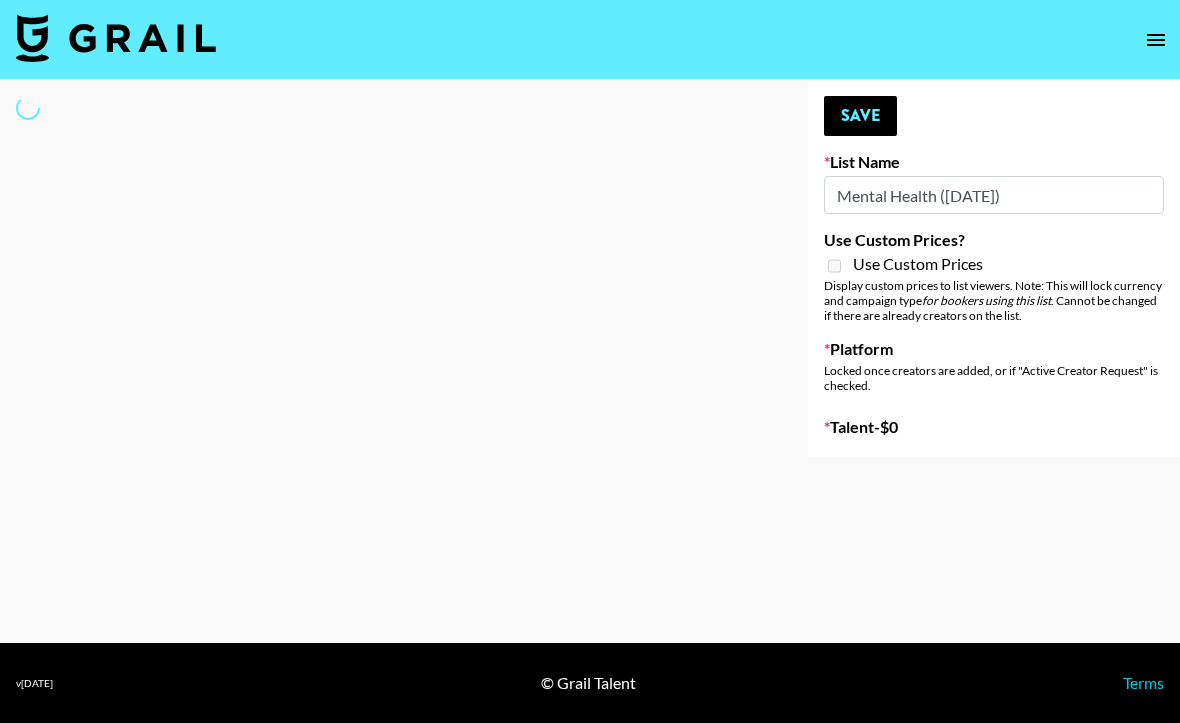 select on "Song" 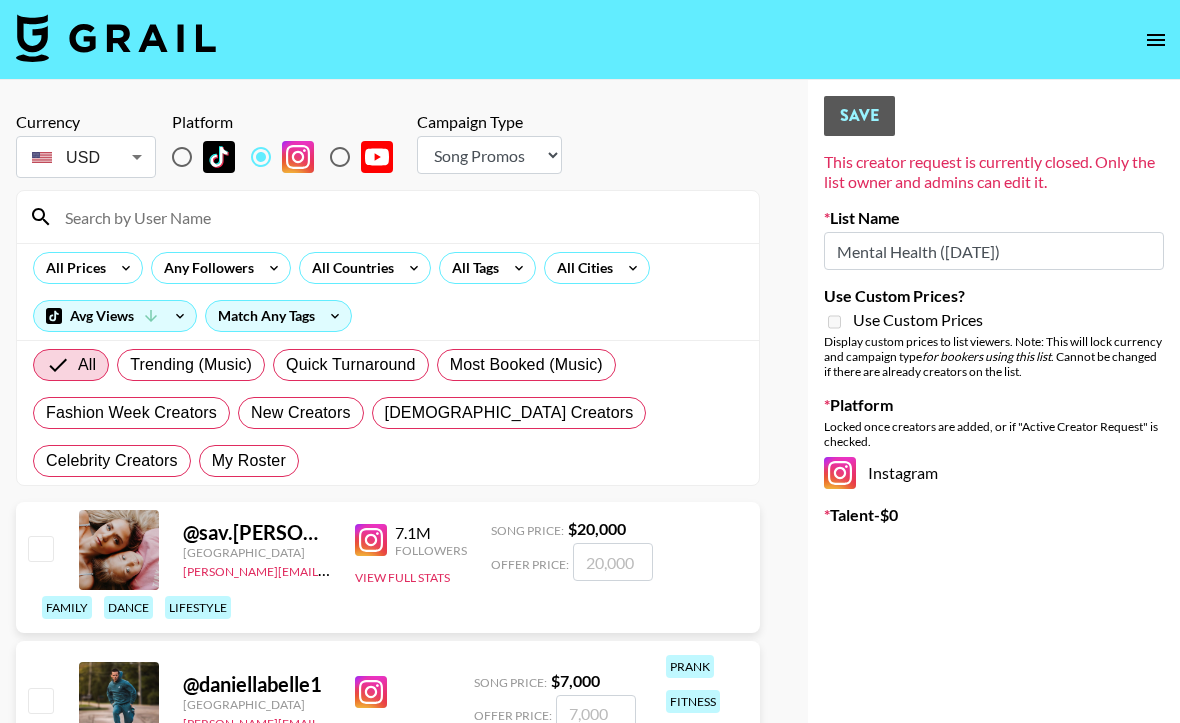 click at bounding box center [400, 217] 